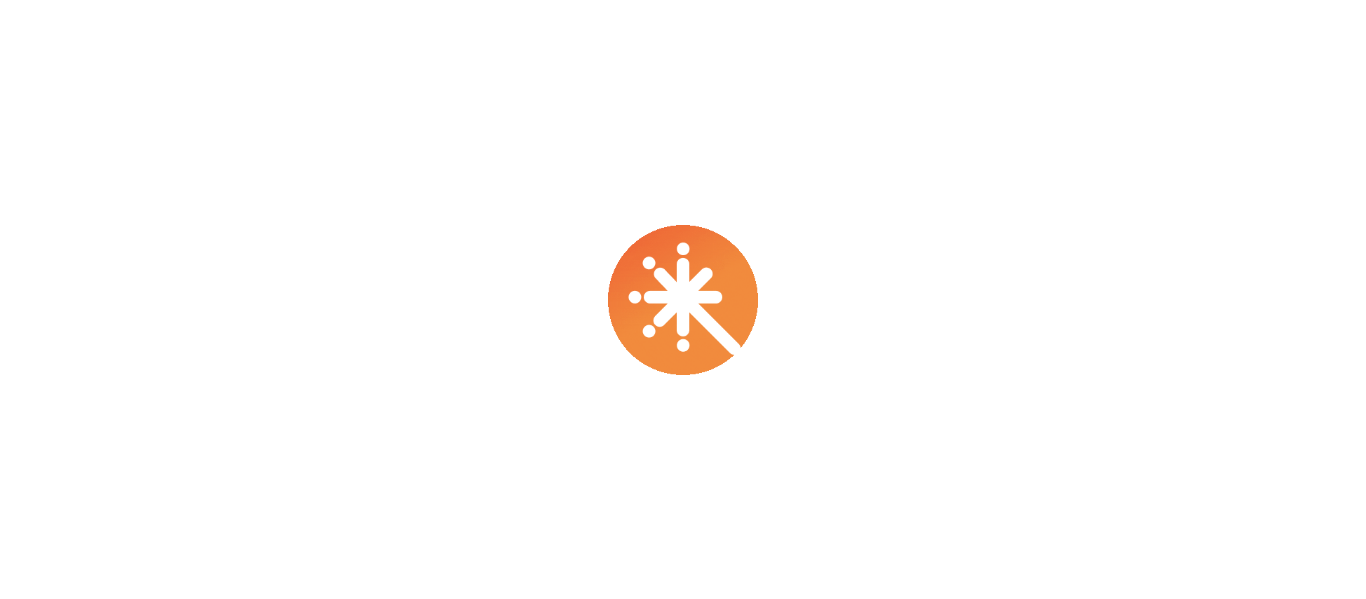 scroll, scrollTop: 0, scrollLeft: 0, axis: both 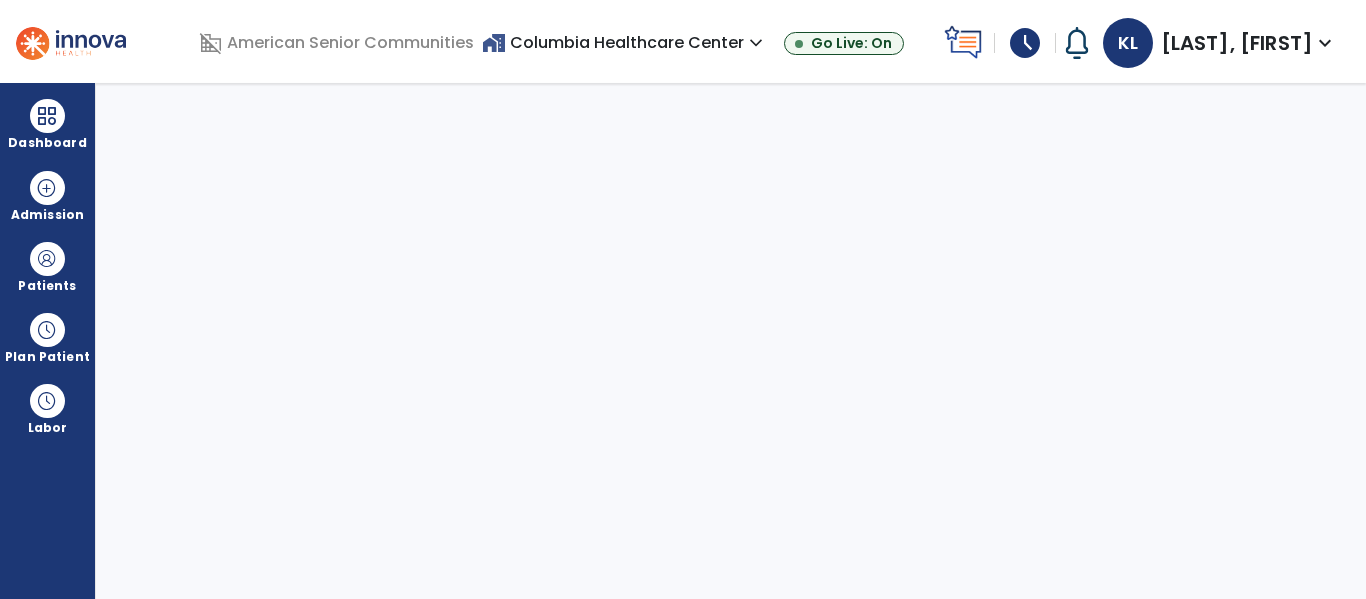 select on "****" 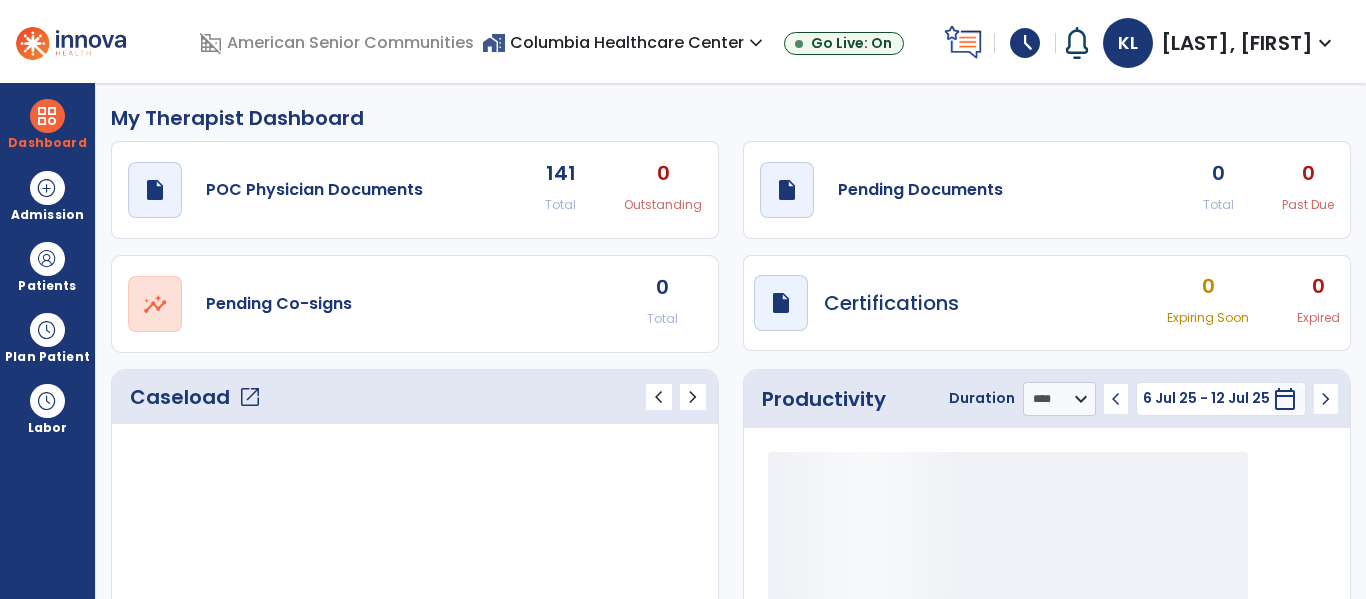 click on "open_in_new" 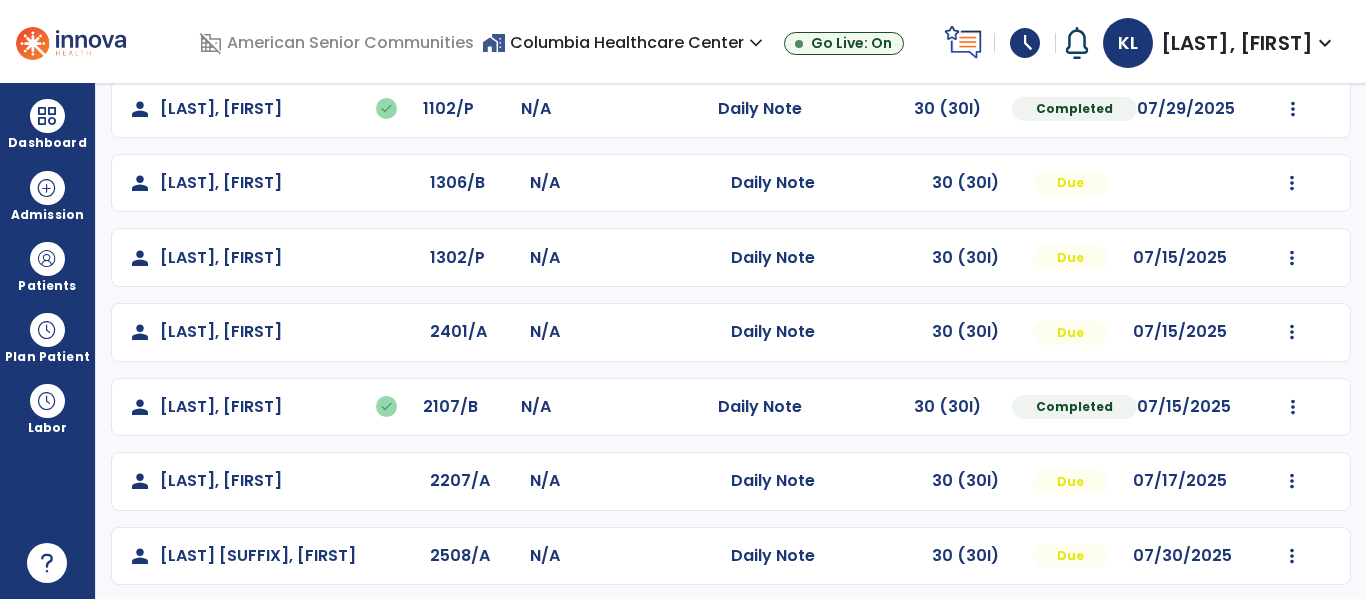 scroll, scrollTop: 487, scrollLeft: 0, axis: vertical 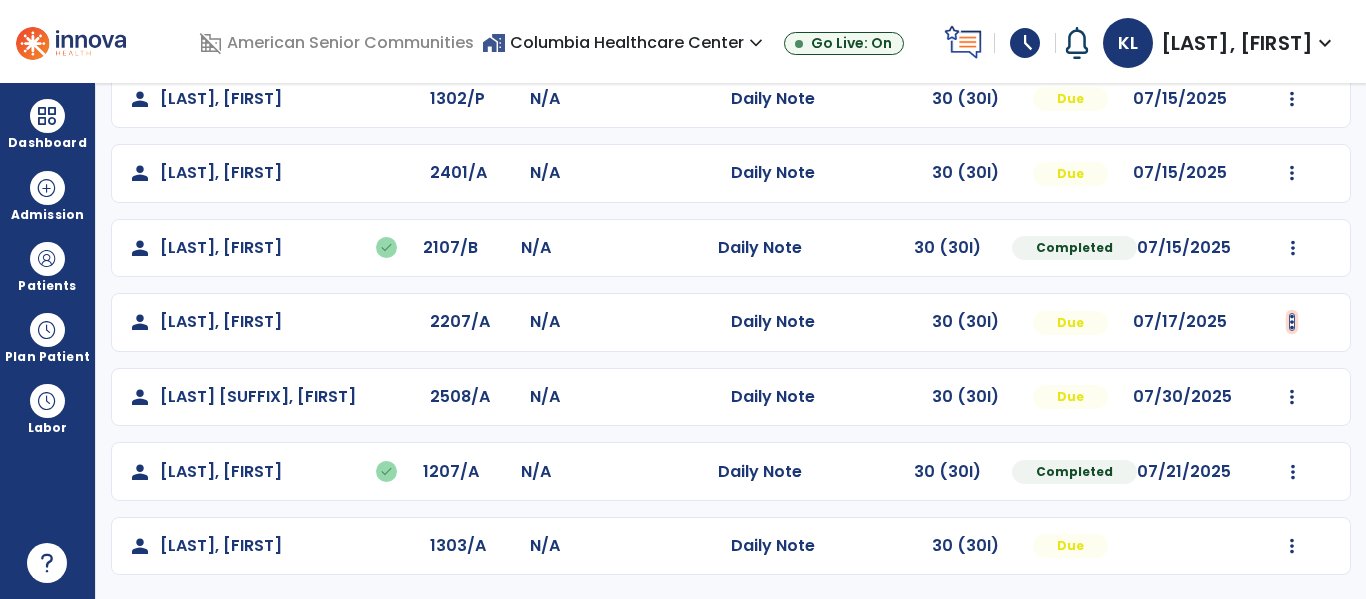 click at bounding box center (1292, -125) 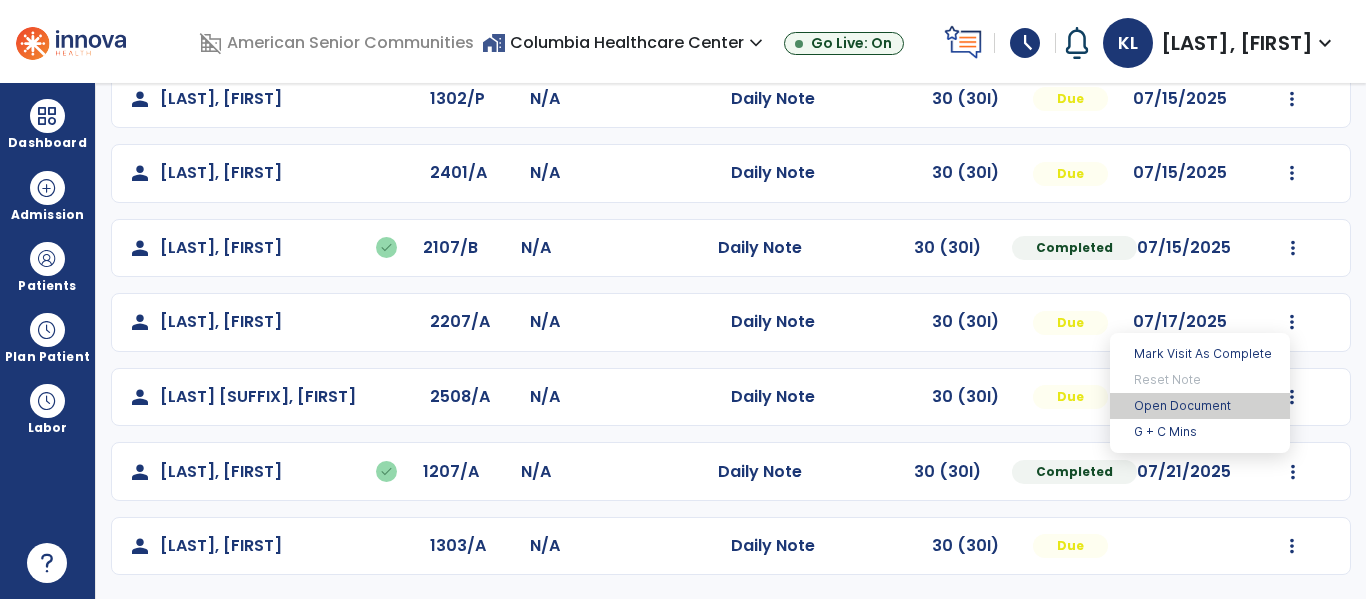 click on "Open Document" at bounding box center (1200, 406) 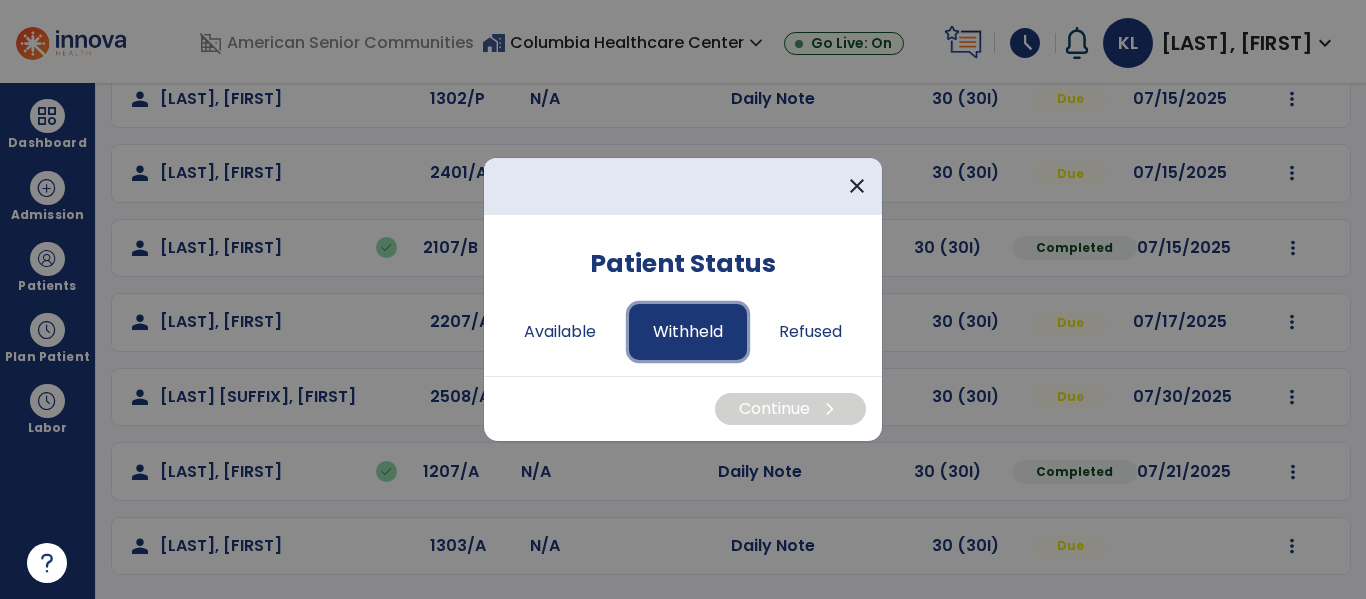 click on "Withheld" at bounding box center (688, 332) 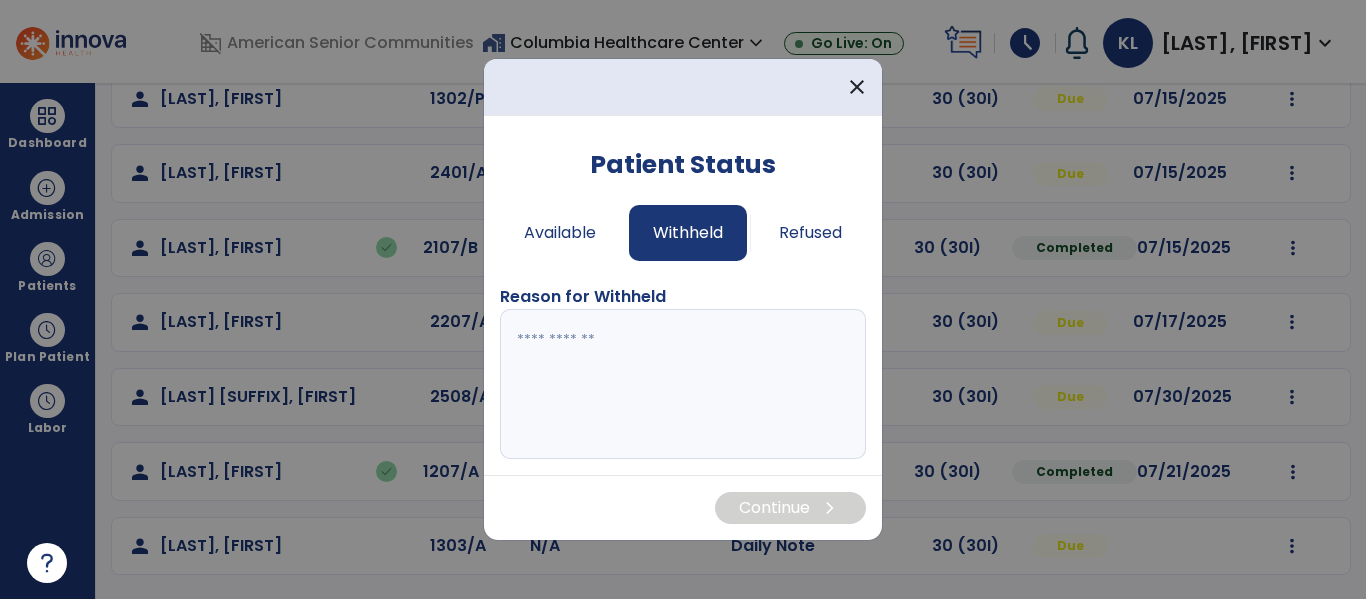click at bounding box center (683, 384) 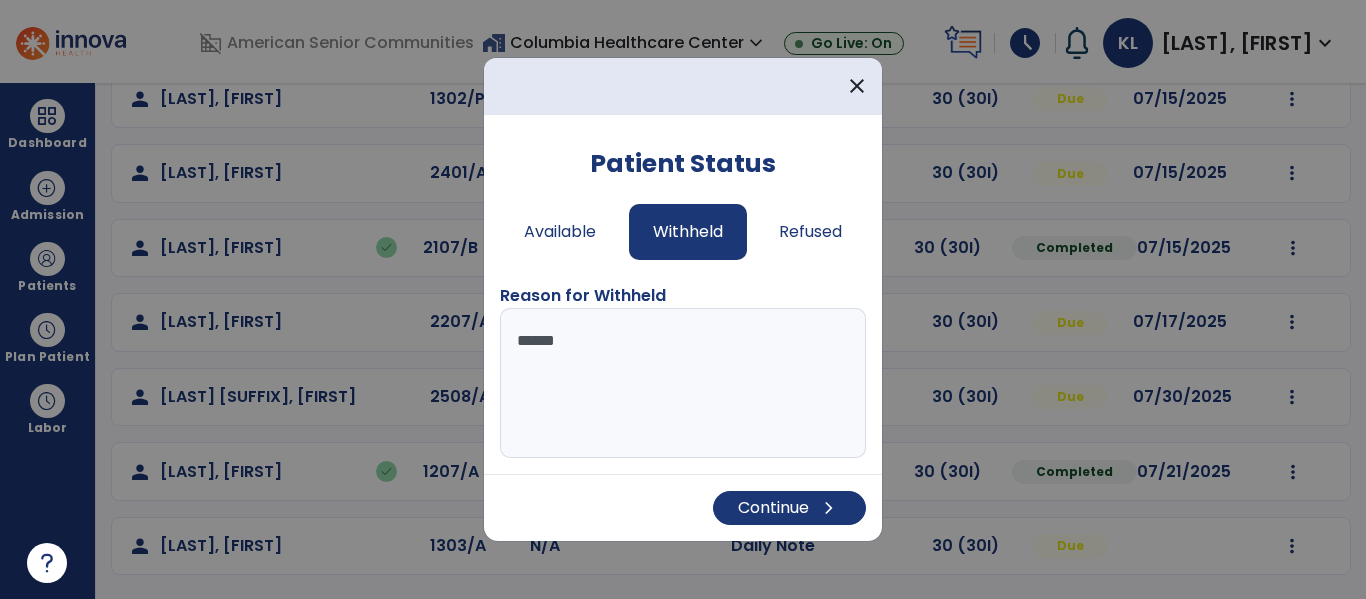 type on "*******" 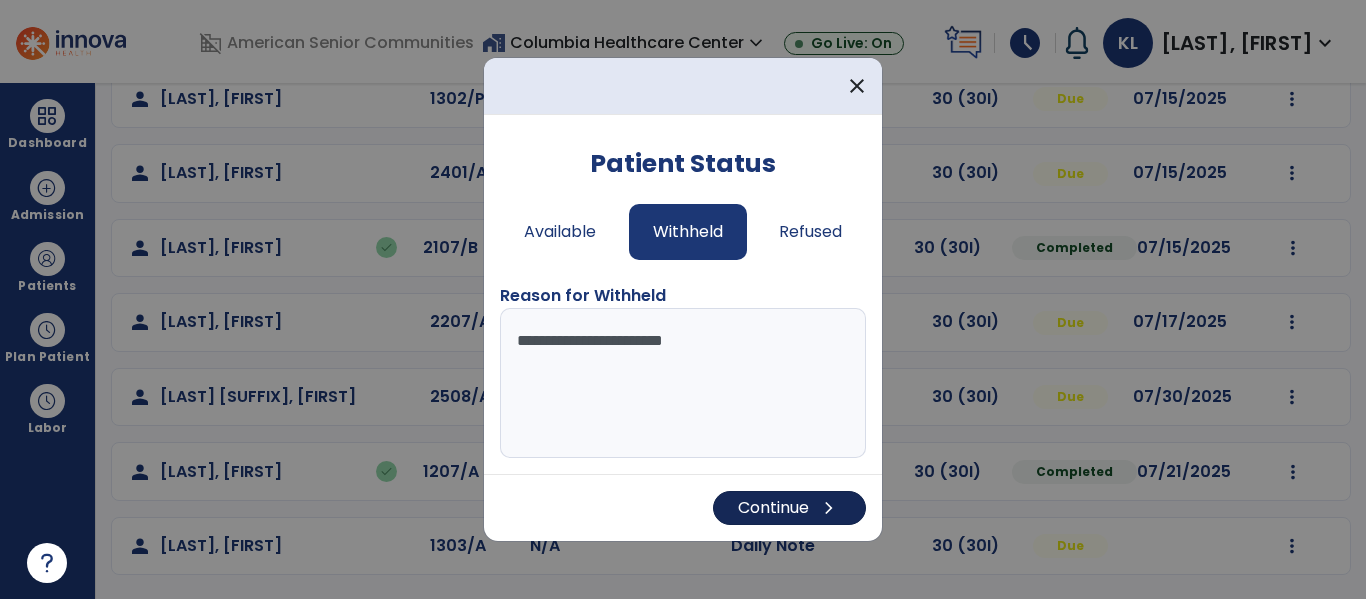 type on "**********" 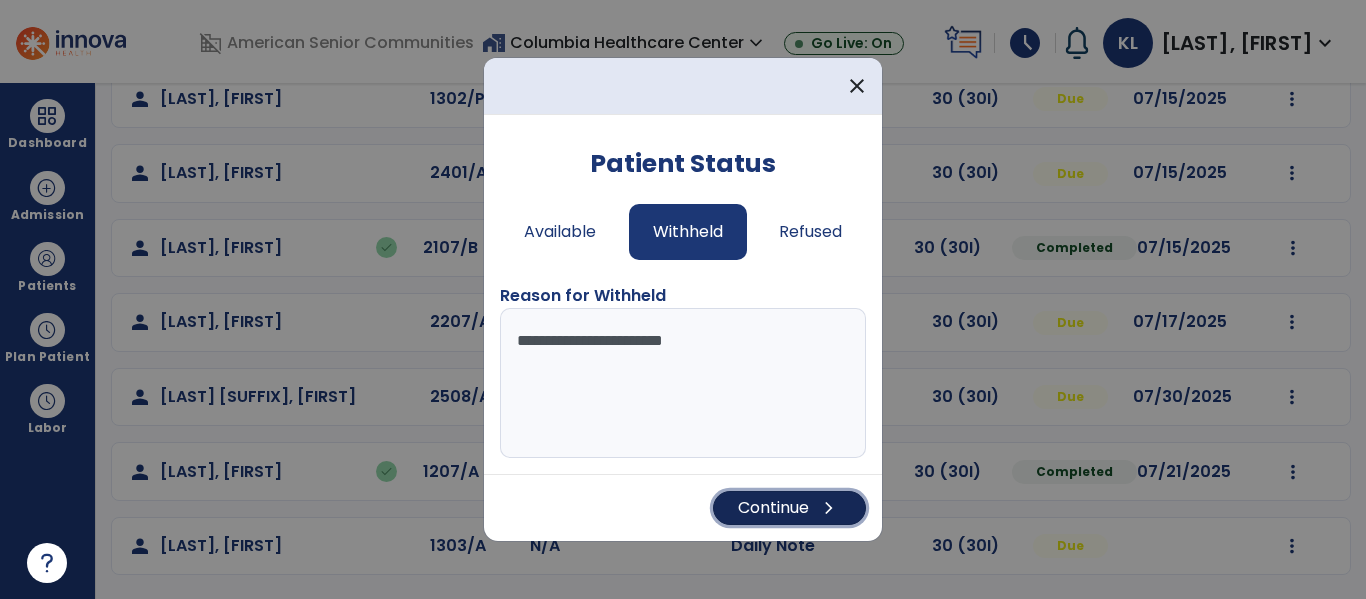 click on "Continue   chevron_right" at bounding box center (789, 508) 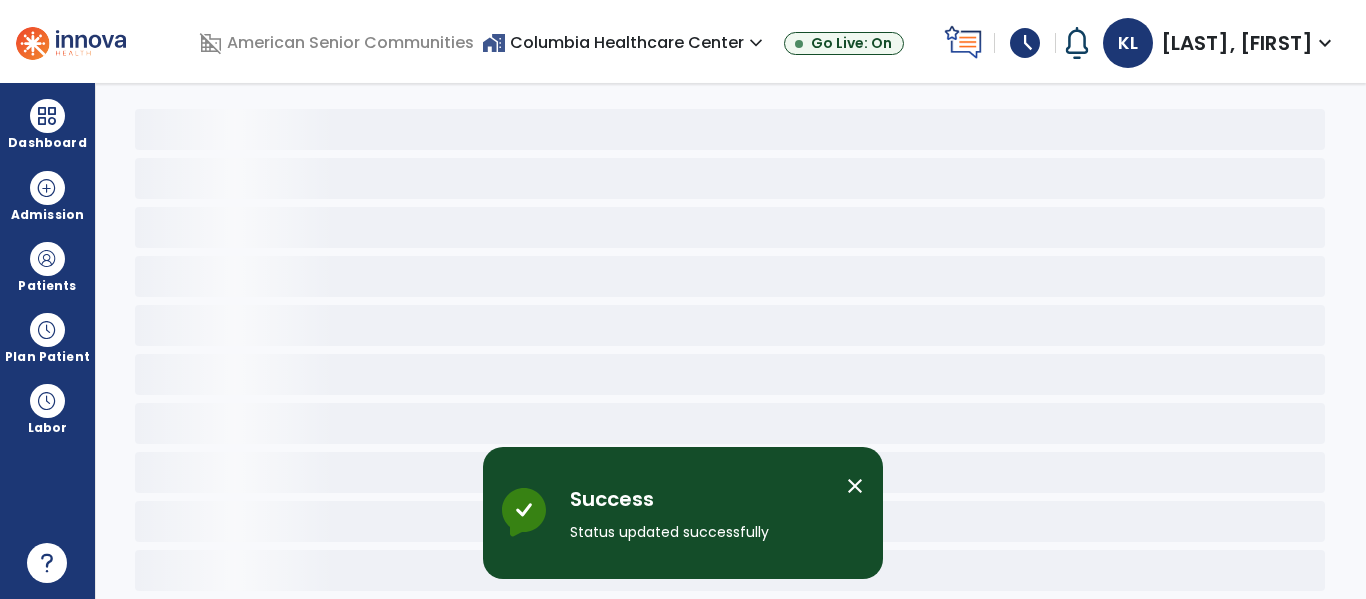 scroll, scrollTop: 78, scrollLeft: 0, axis: vertical 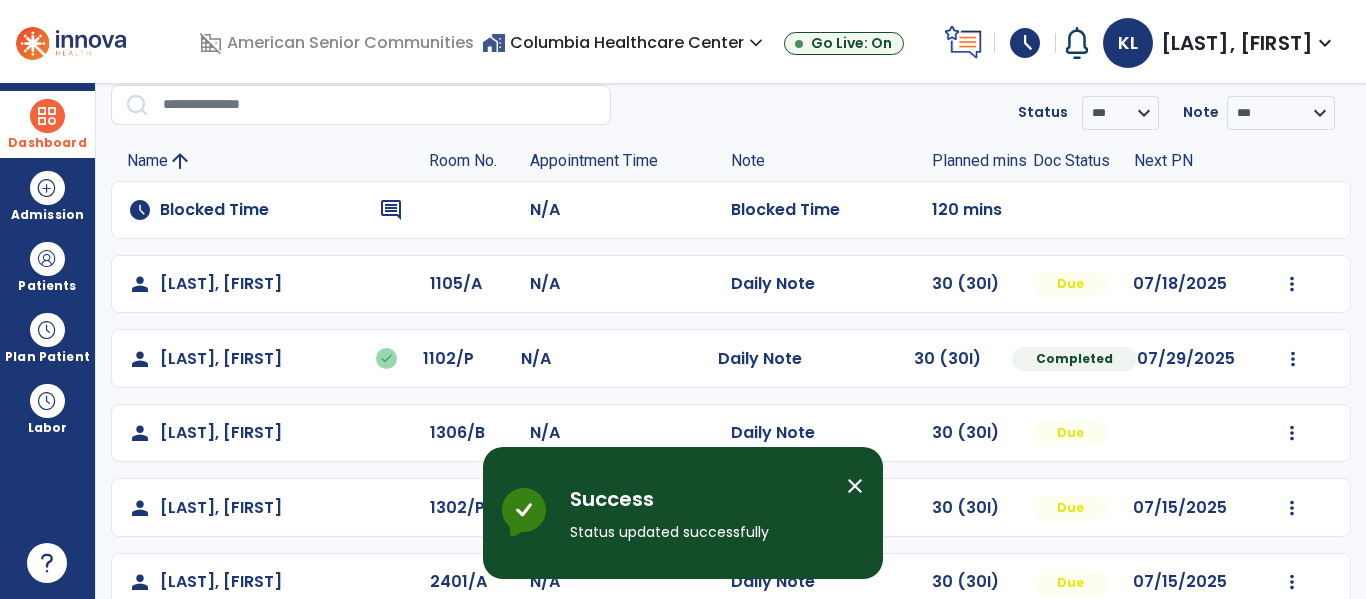 click on "Dashboard" at bounding box center (47, 143) 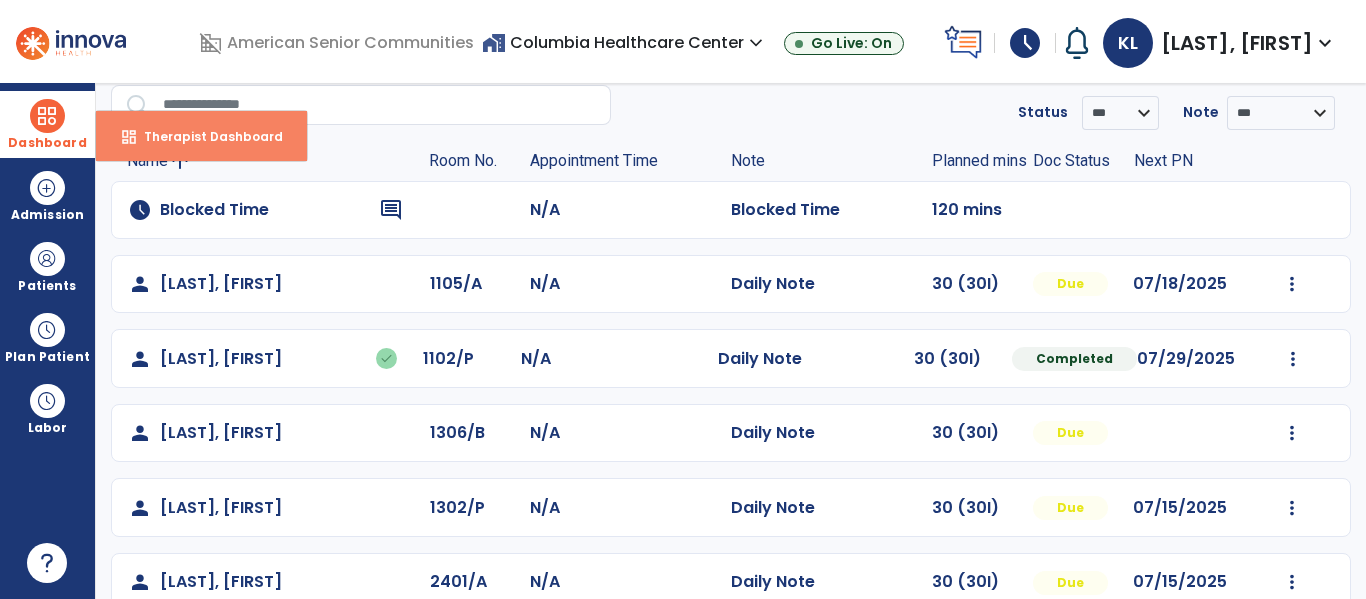 click on "Therapist Dashboard" at bounding box center [205, 136] 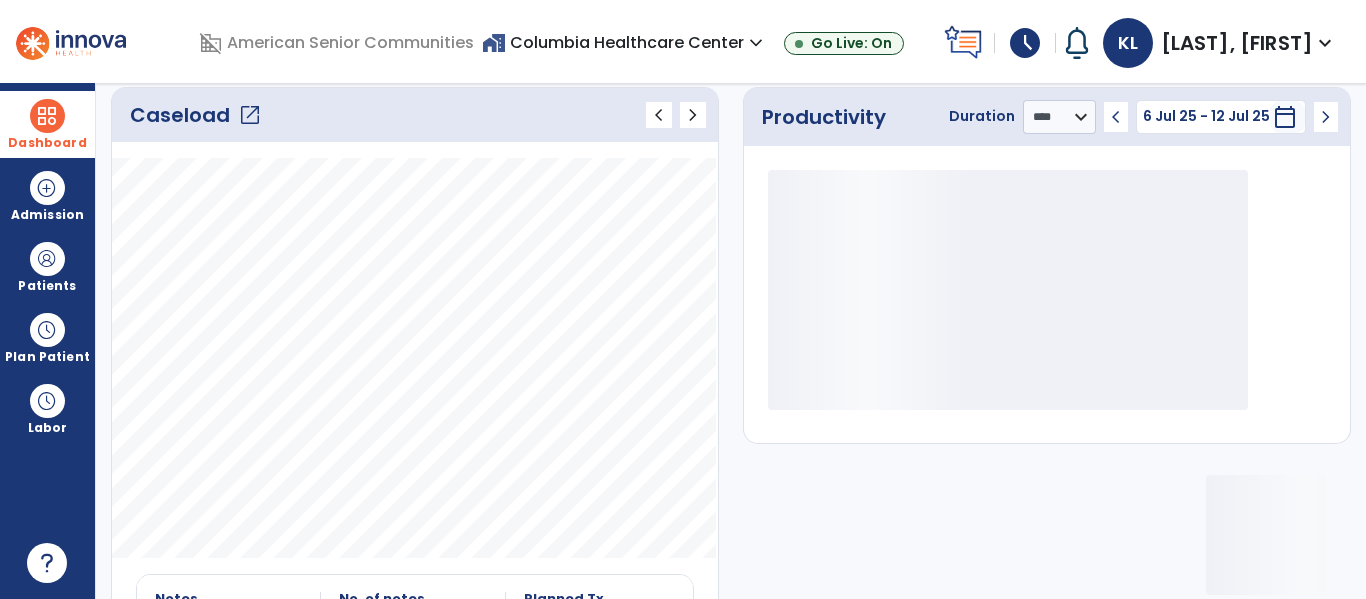 scroll, scrollTop: 297, scrollLeft: 0, axis: vertical 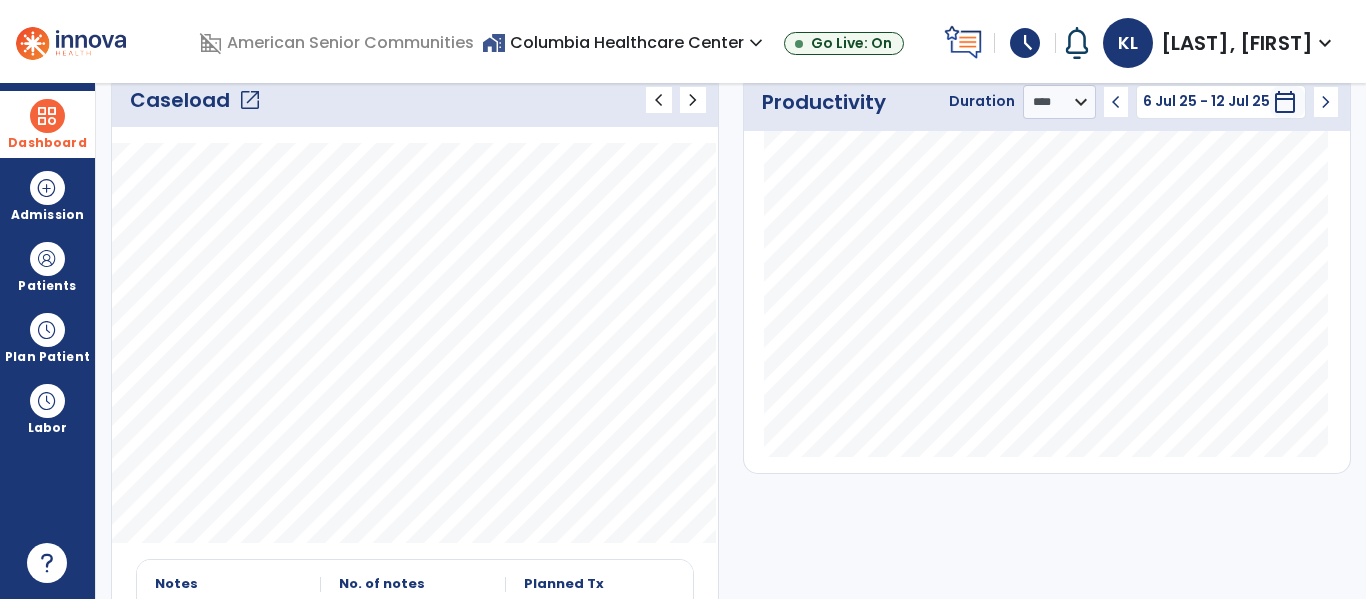 click on "open_in_new" 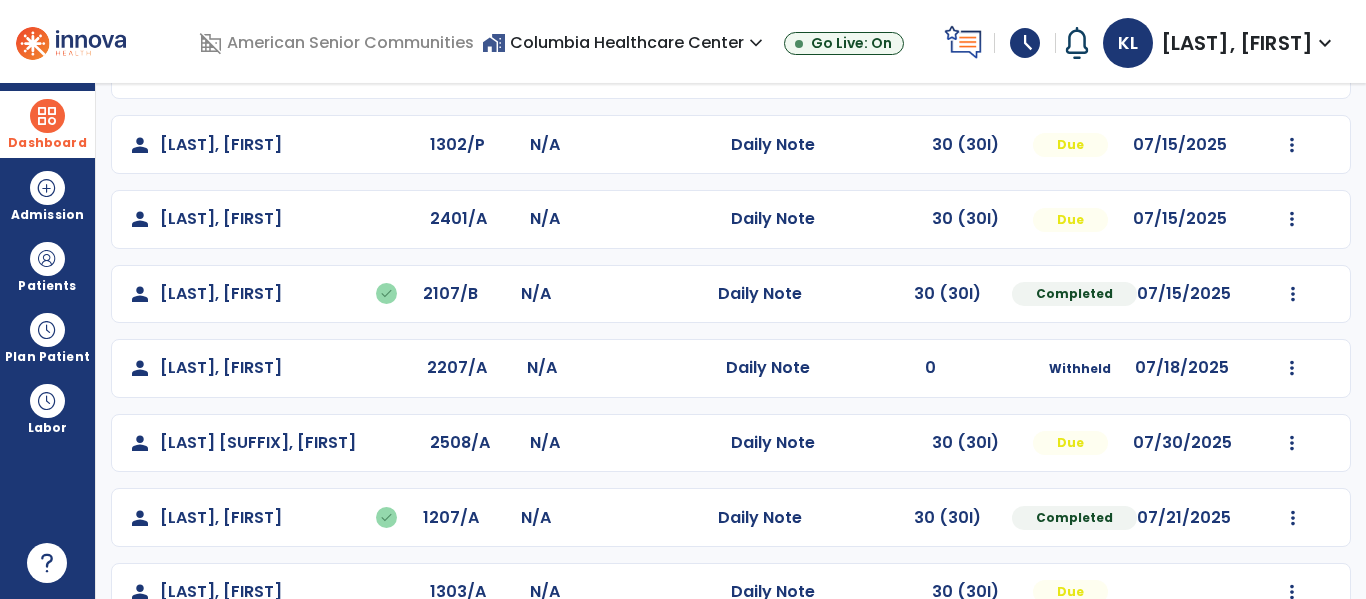 scroll, scrollTop: 434, scrollLeft: 0, axis: vertical 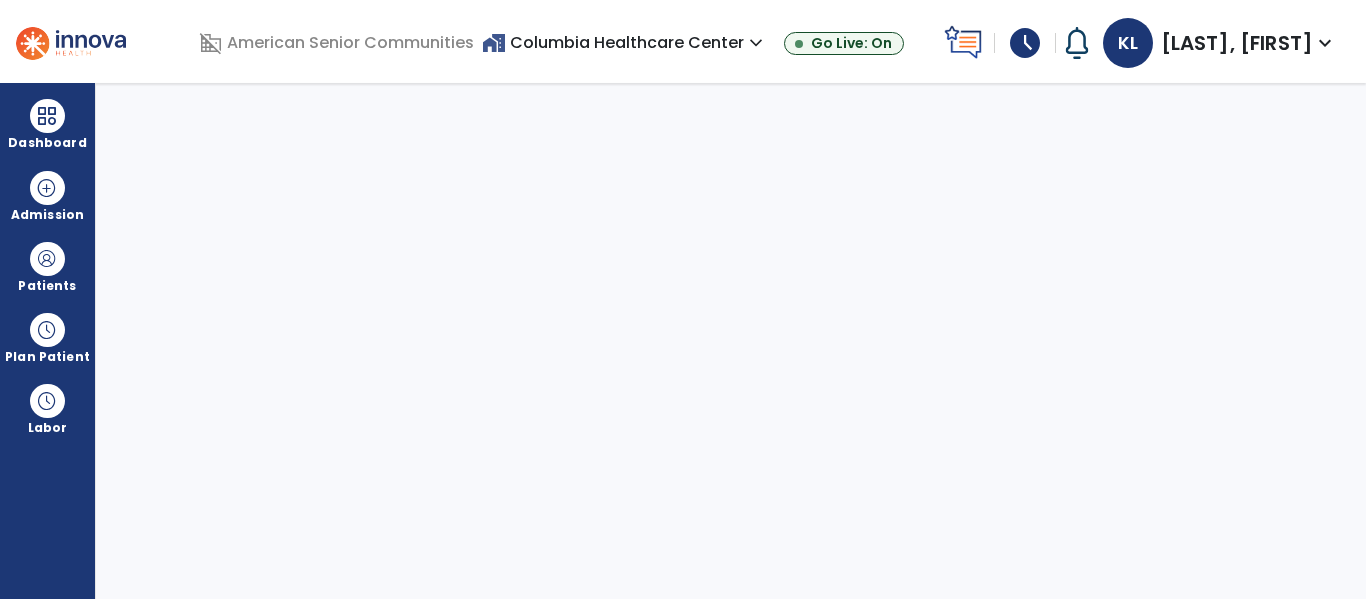 select on "****" 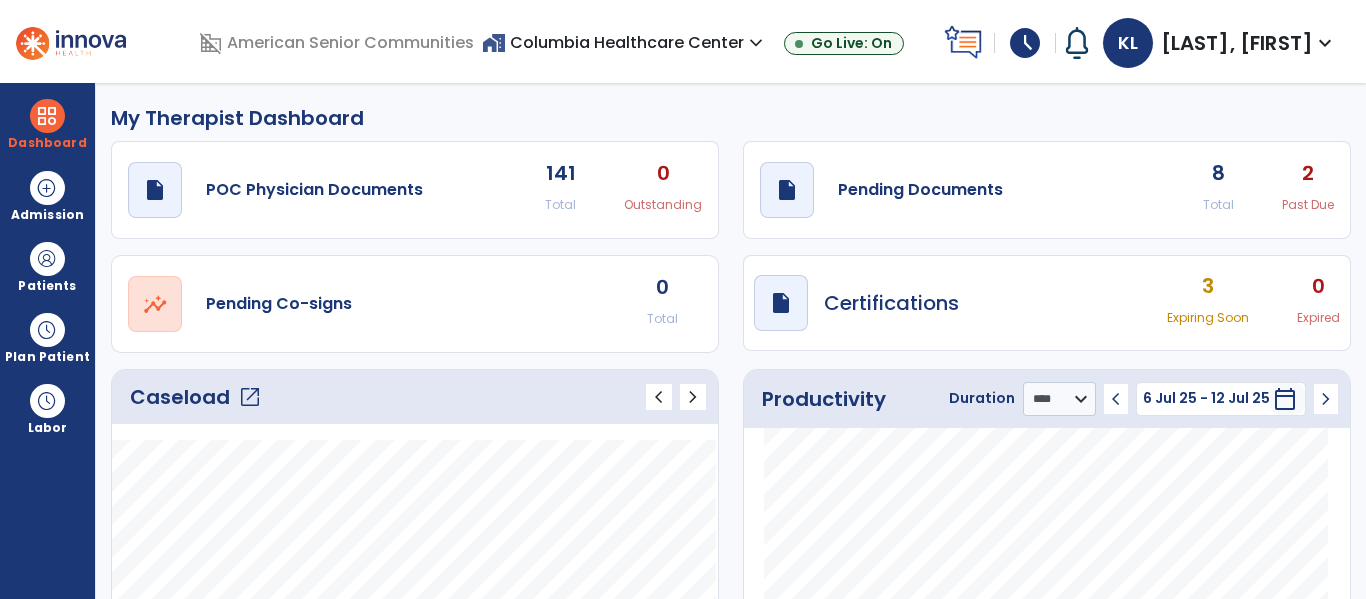scroll, scrollTop: 0, scrollLeft: 0, axis: both 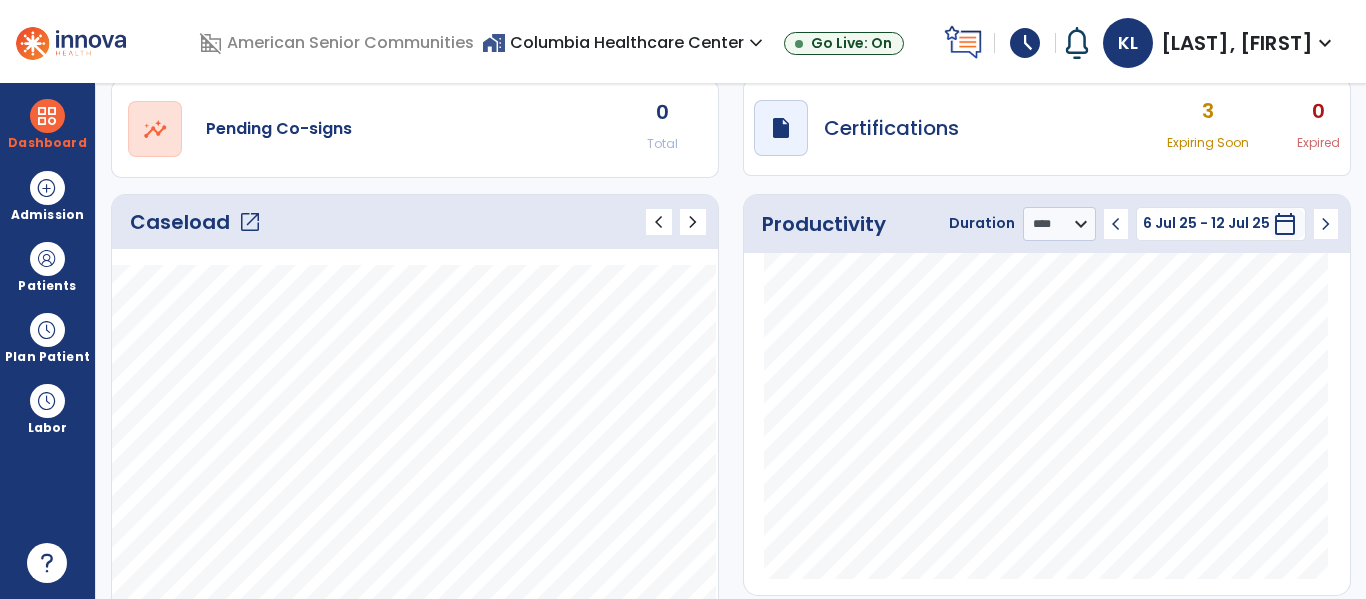 click on "open_in_new" 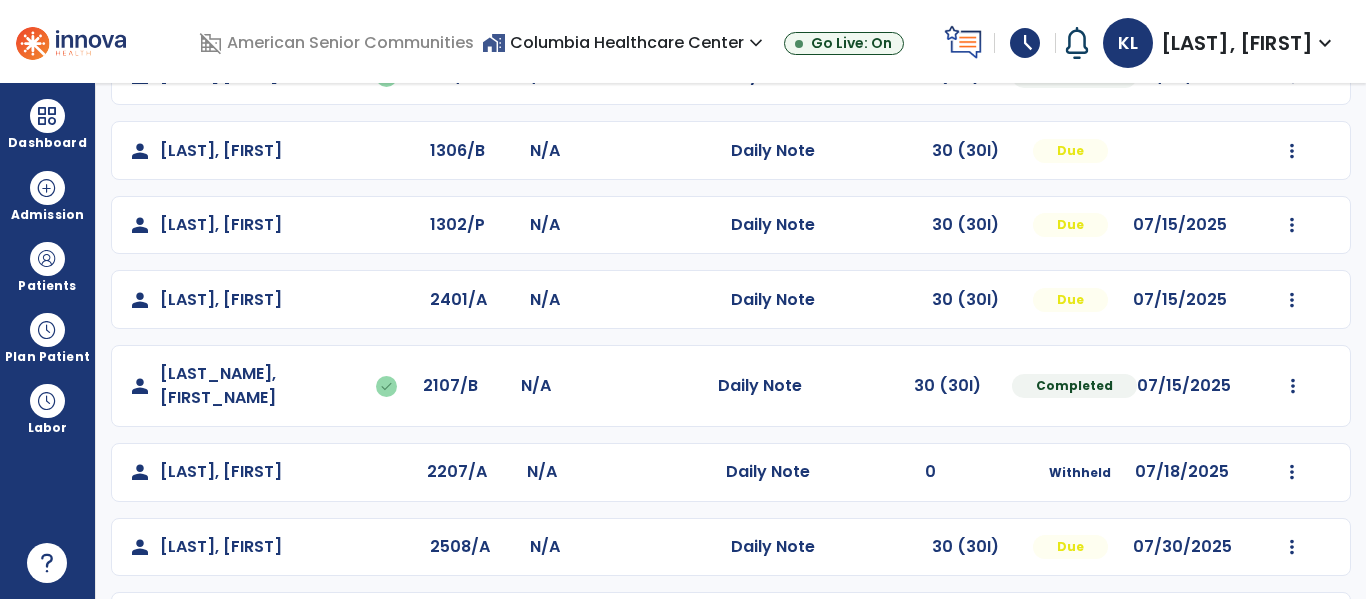 scroll, scrollTop: 487, scrollLeft: 0, axis: vertical 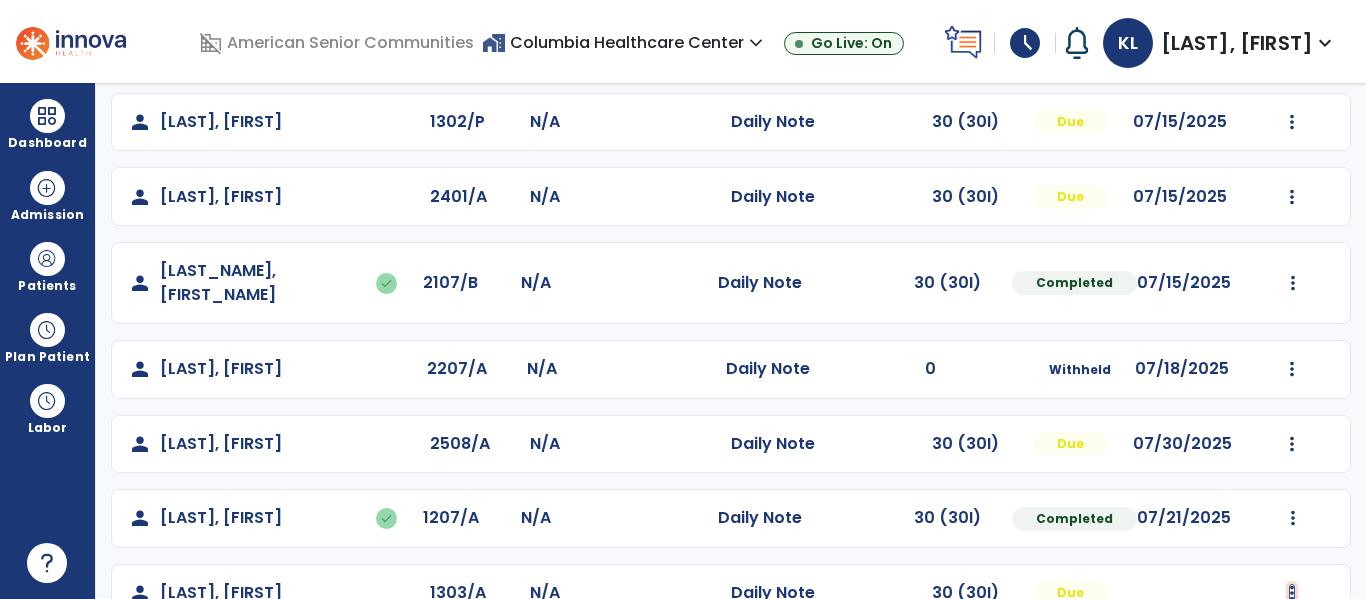click at bounding box center (1292, -113) 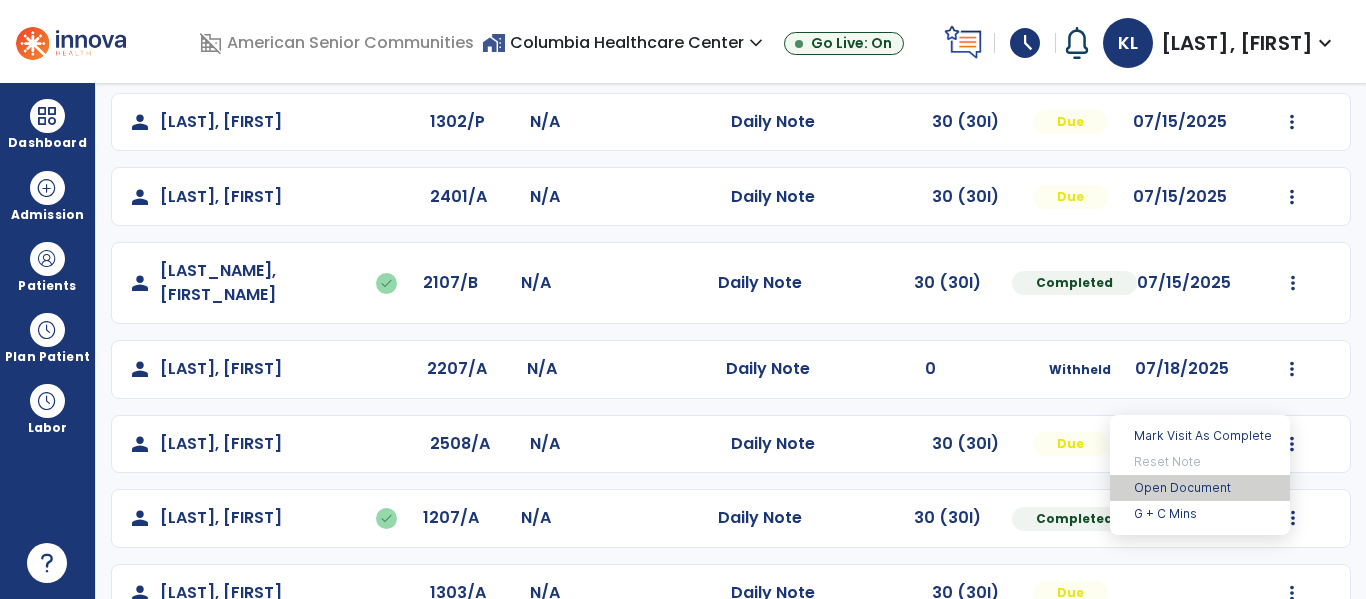 click on "Open Document" at bounding box center [1200, 488] 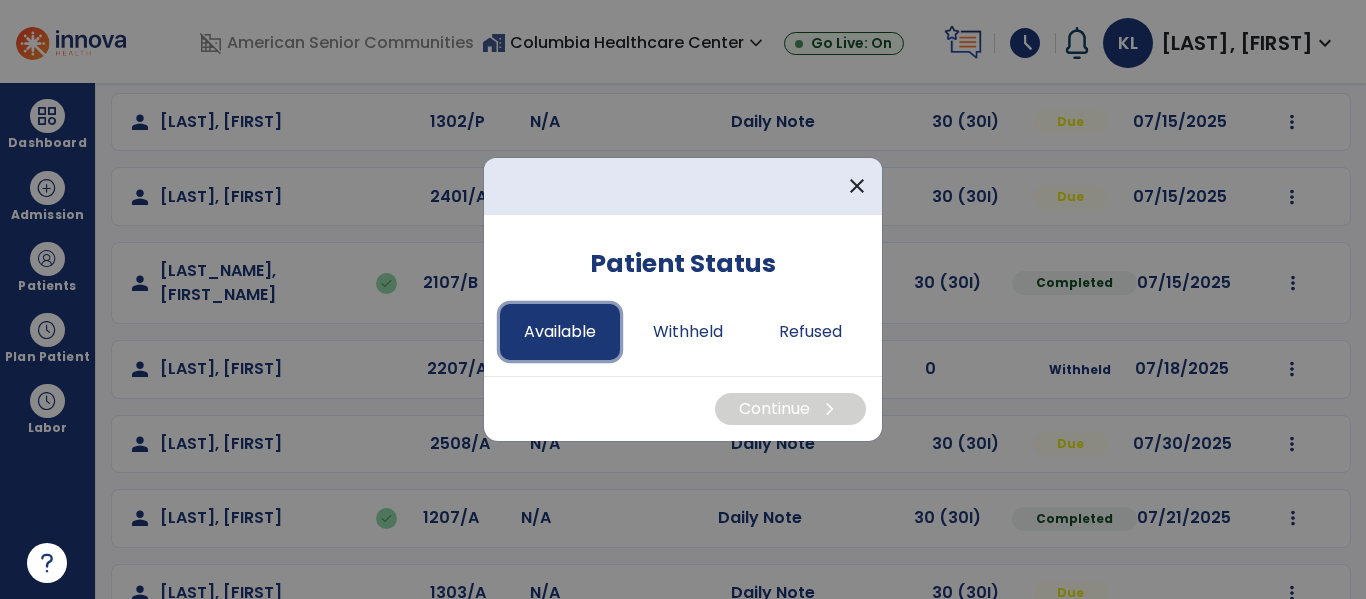 click on "Available" at bounding box center [560, 332] 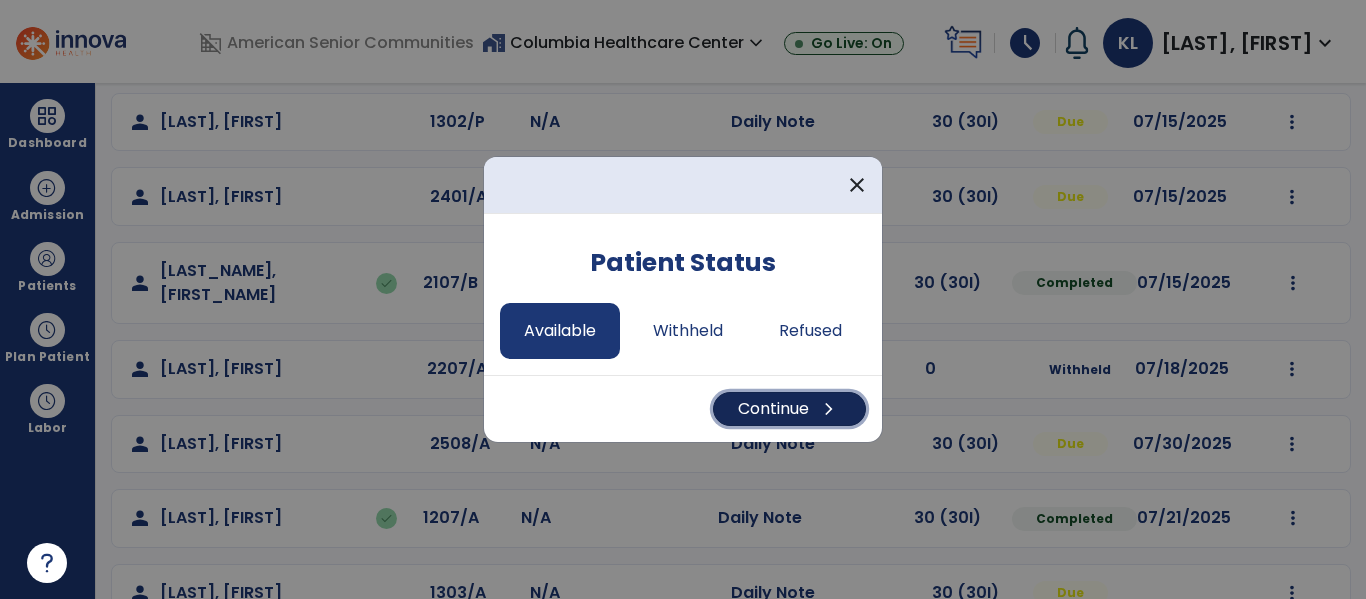 click on "Continue   chevron_right" at bounding box center [789, 409] 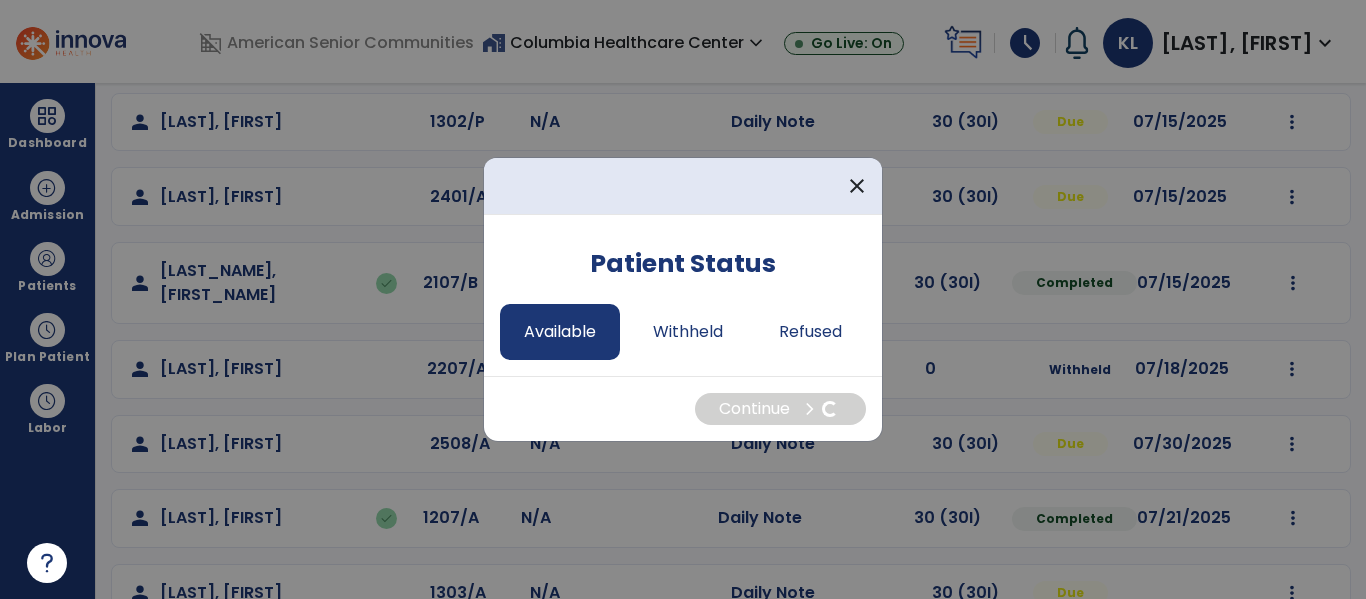 select on "*" 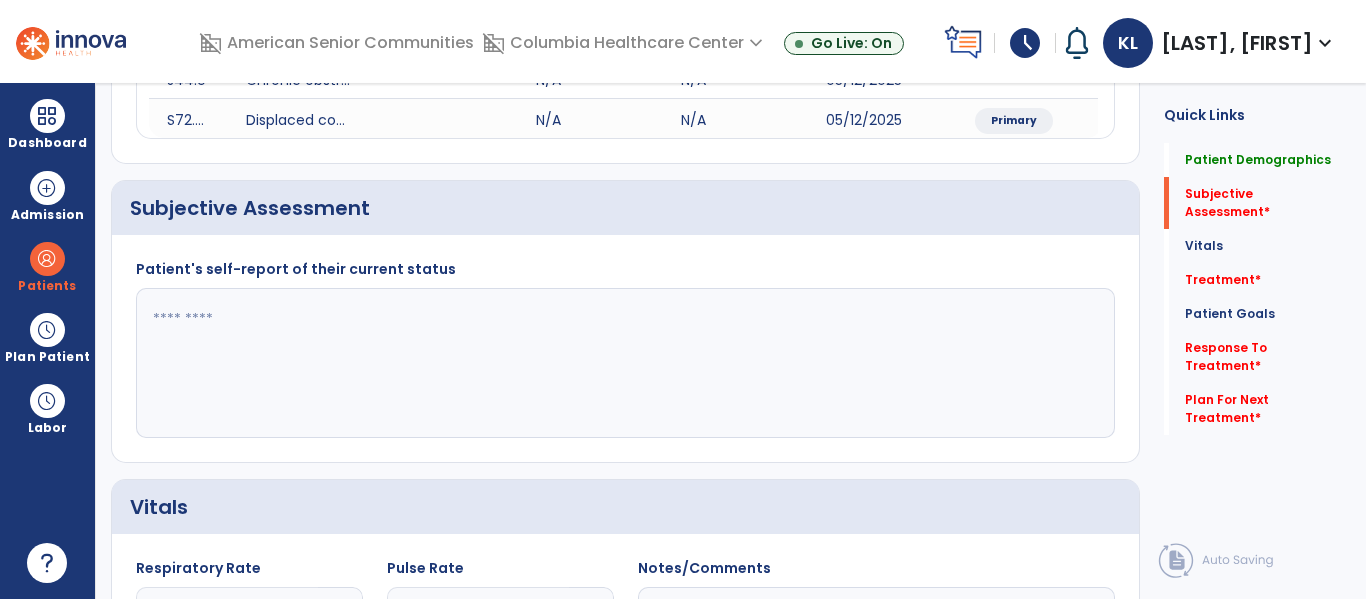 click 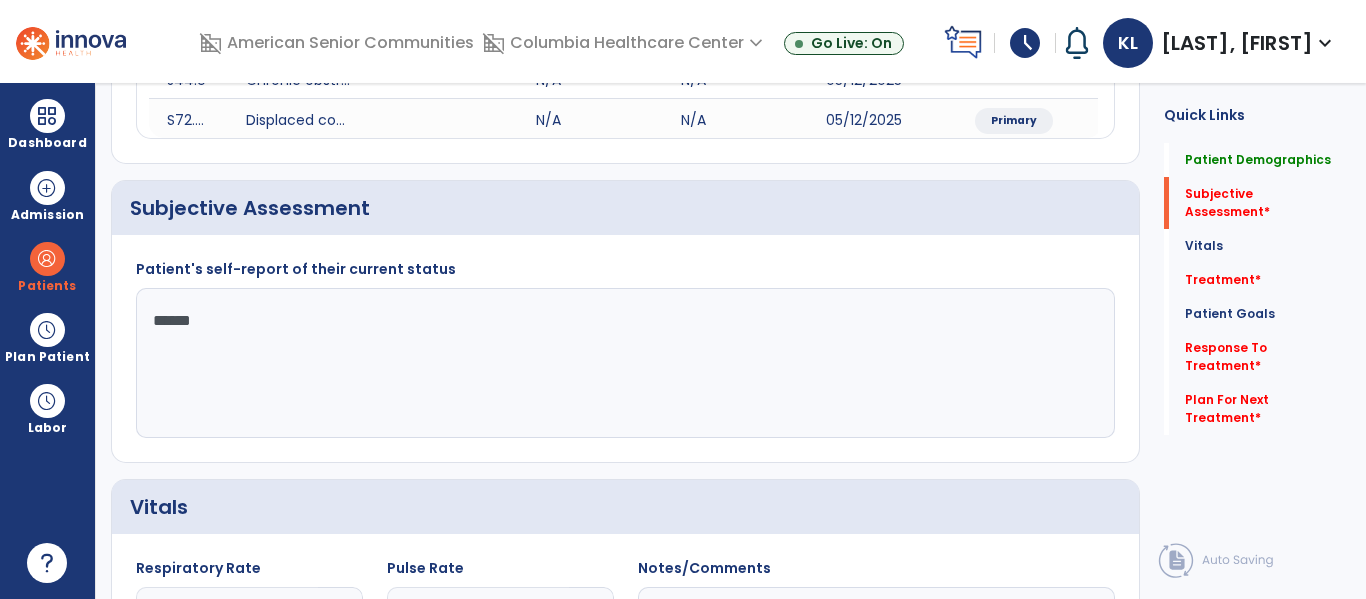 type on "*******" 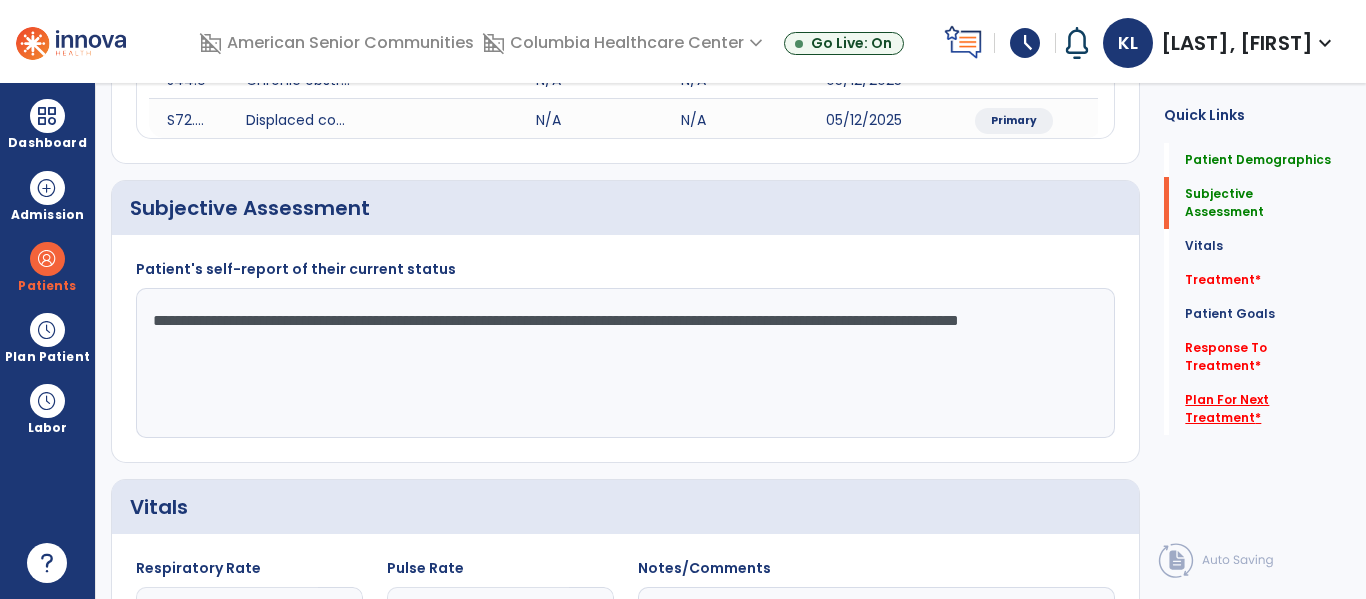 type on "**********" 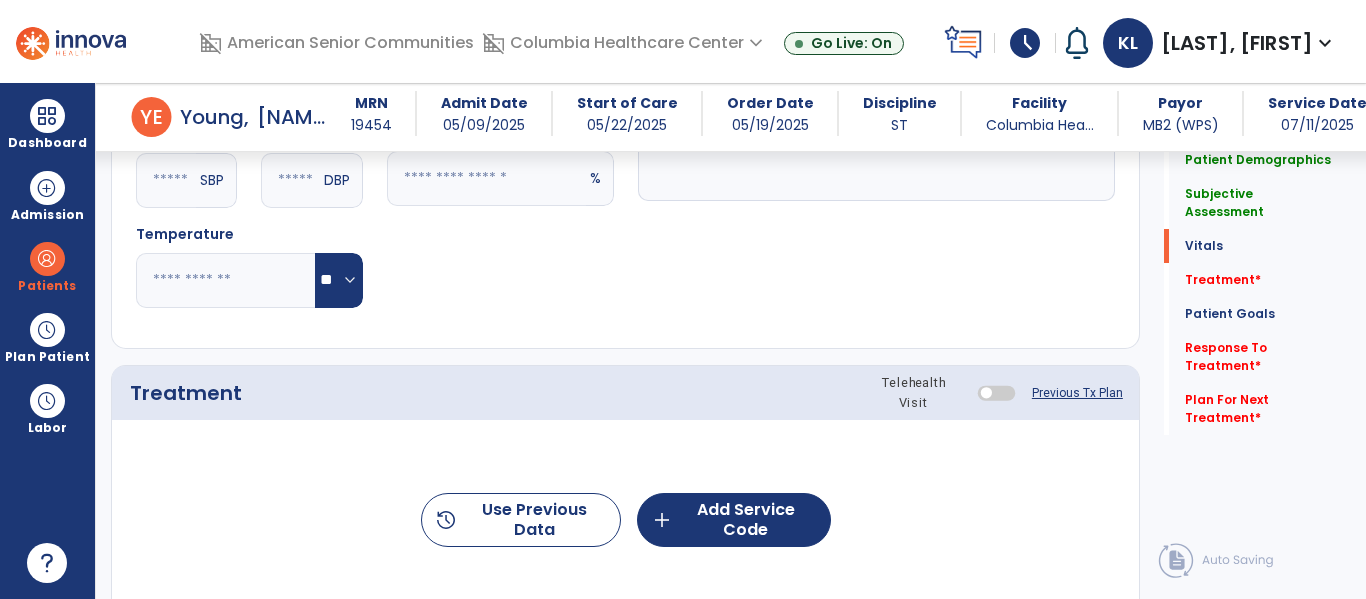 click on "Previous Tx Plan" 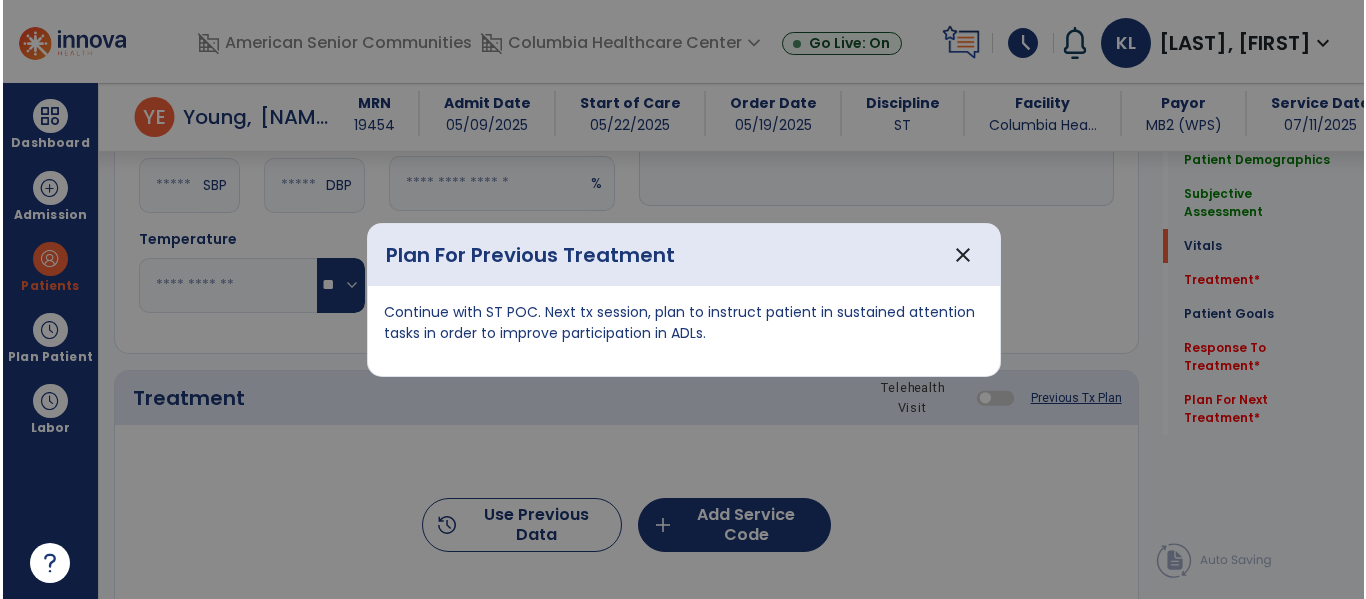 scroll, scrollTop: 1004, scrollLeft: 0, axis: vertical 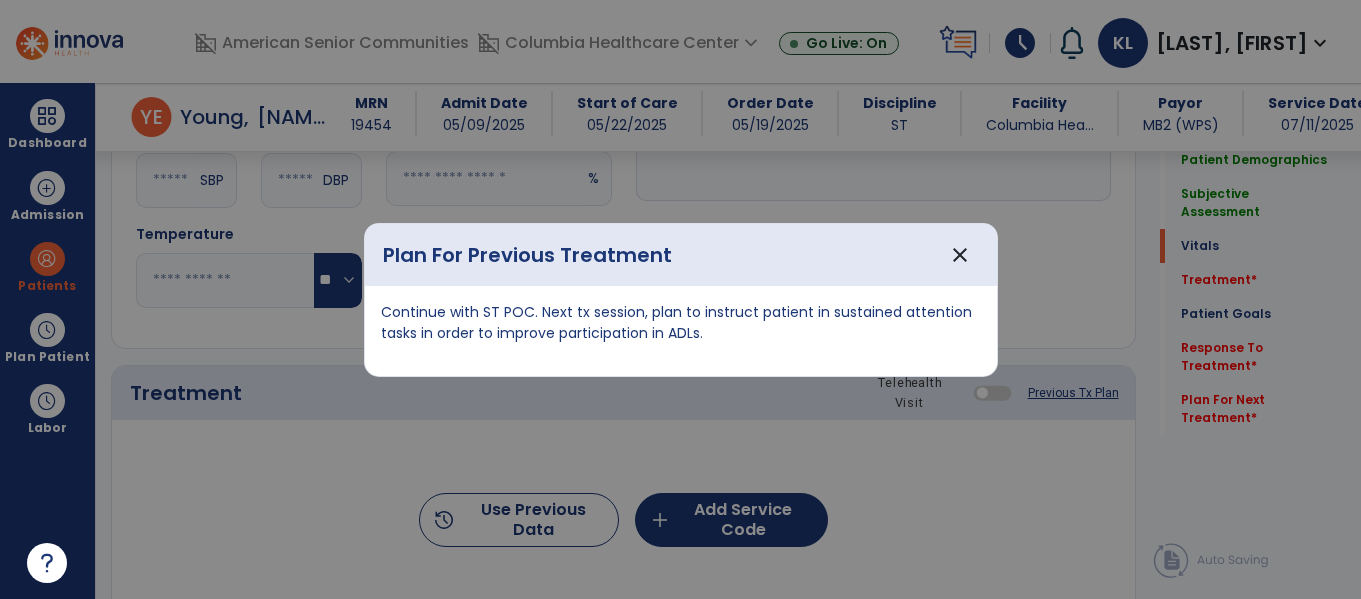 click on "Continue with ST POC. Next tx session, plan to instruct patient in sustained attention tasks in order to improve participation in ADLs." at bounding box center [681, 323] 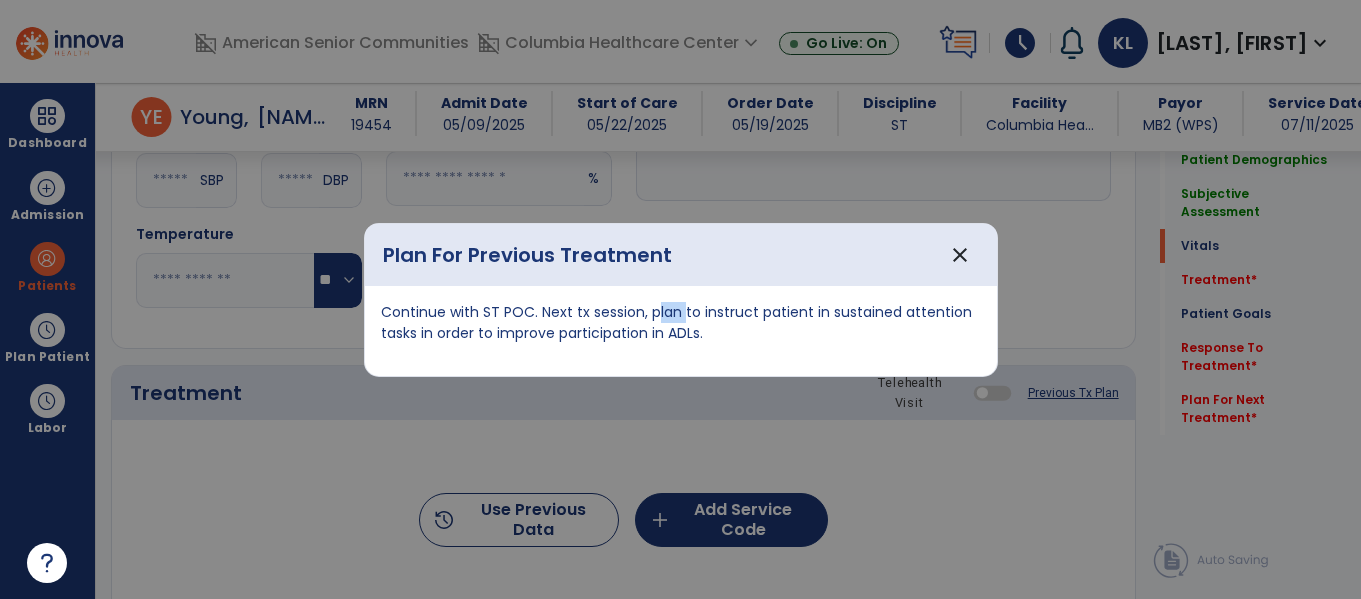 click on "Continue with ST POC. Next tx session, plan to instruct patient in sustained attention tasks in order to improve participation in ADLs." at bounding box center [681, 323] 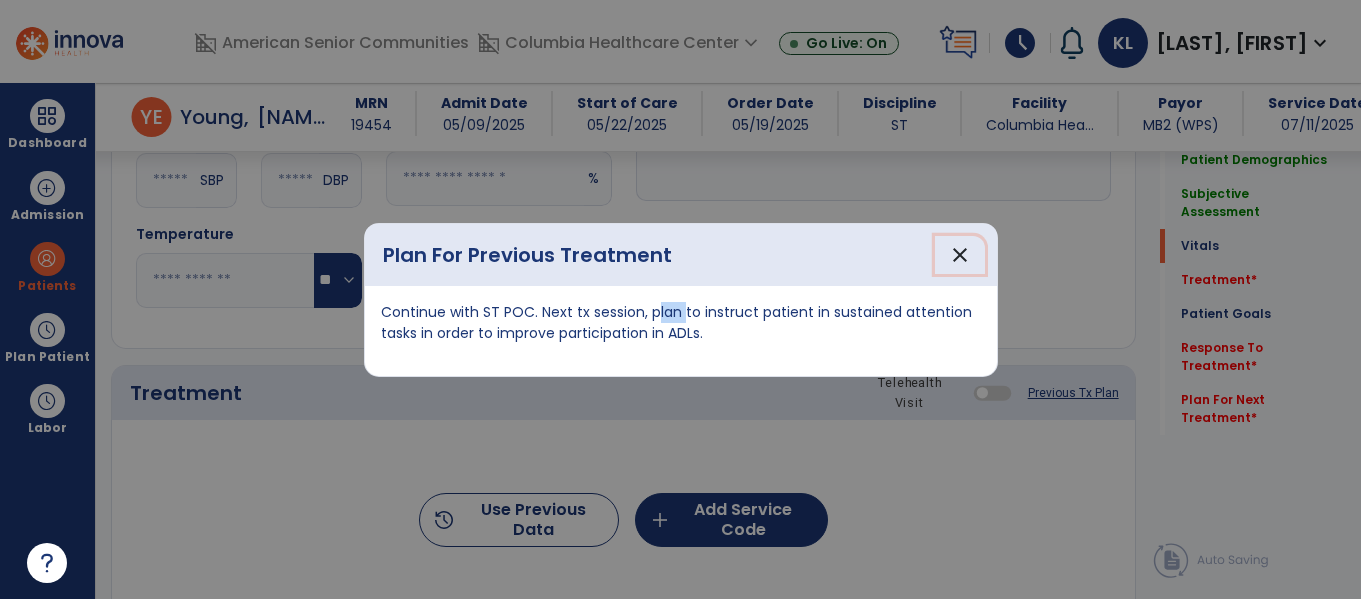 click on "close" at bounding box center [960, 255] 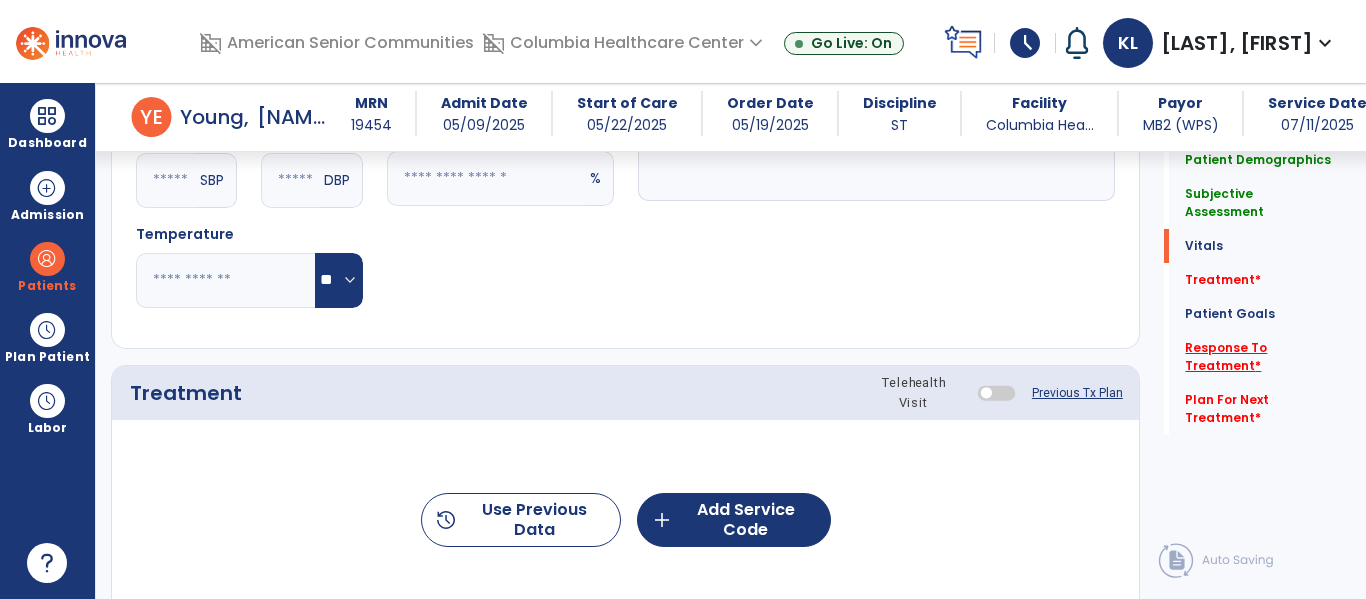 click on "Response To Treatment   *" 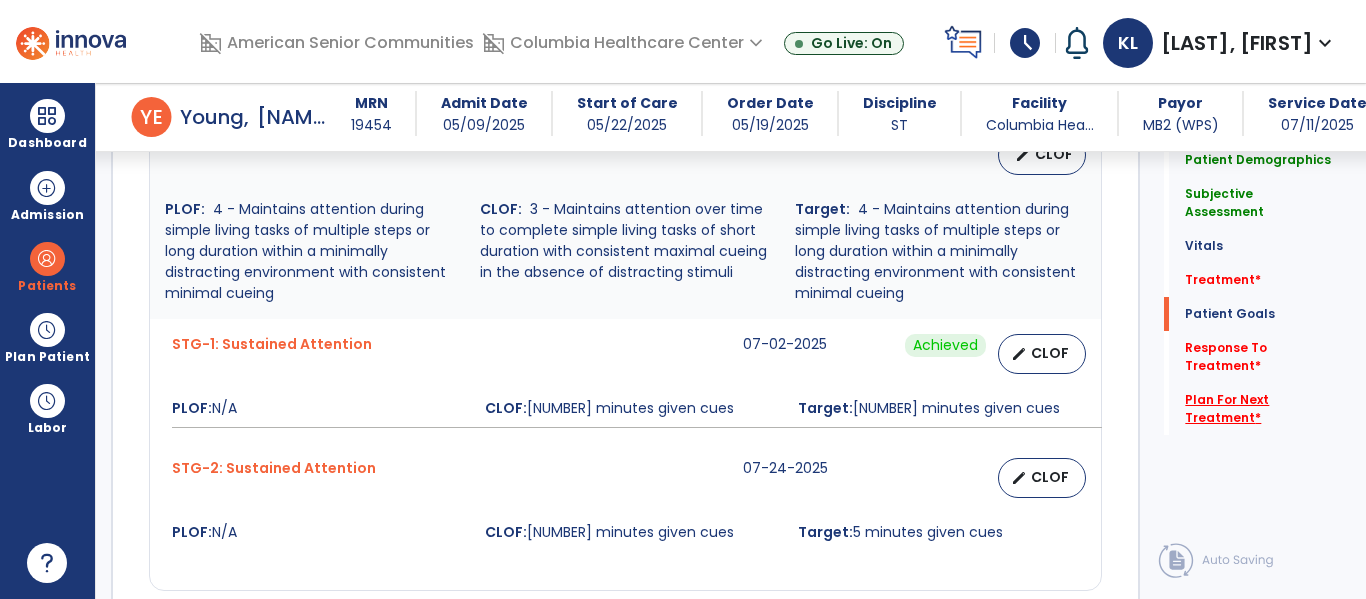 click on "*" 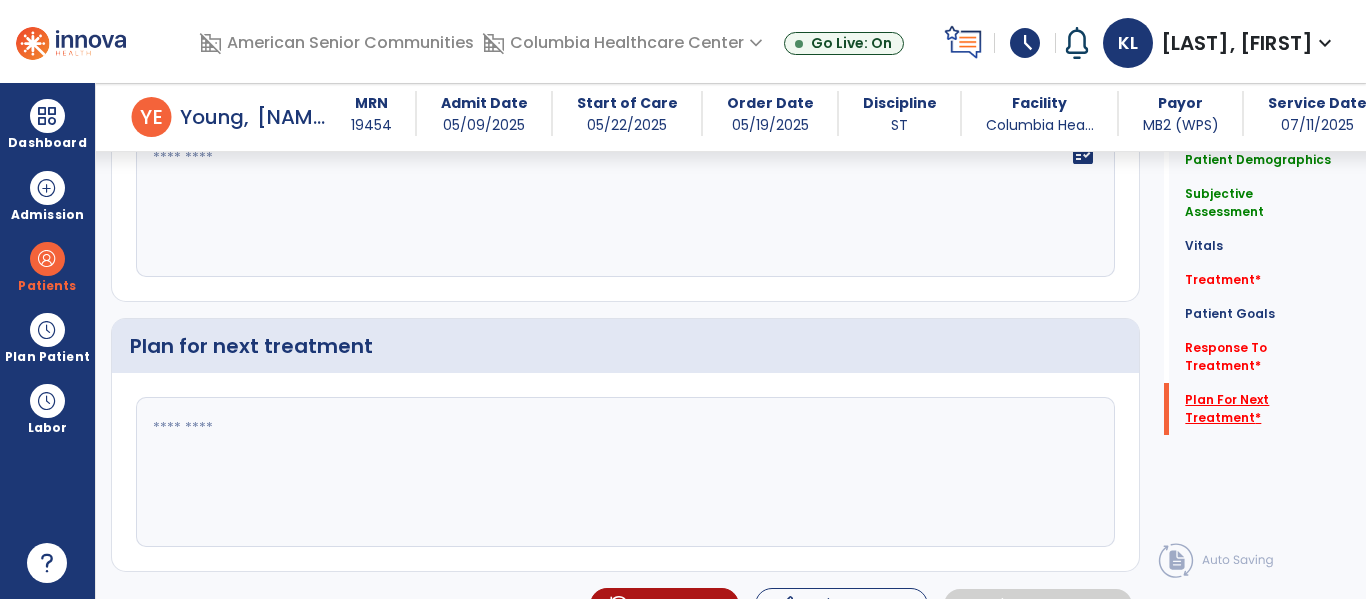 scroll, scrollTop: 2787, scrollLeft: 0, axis: vertical 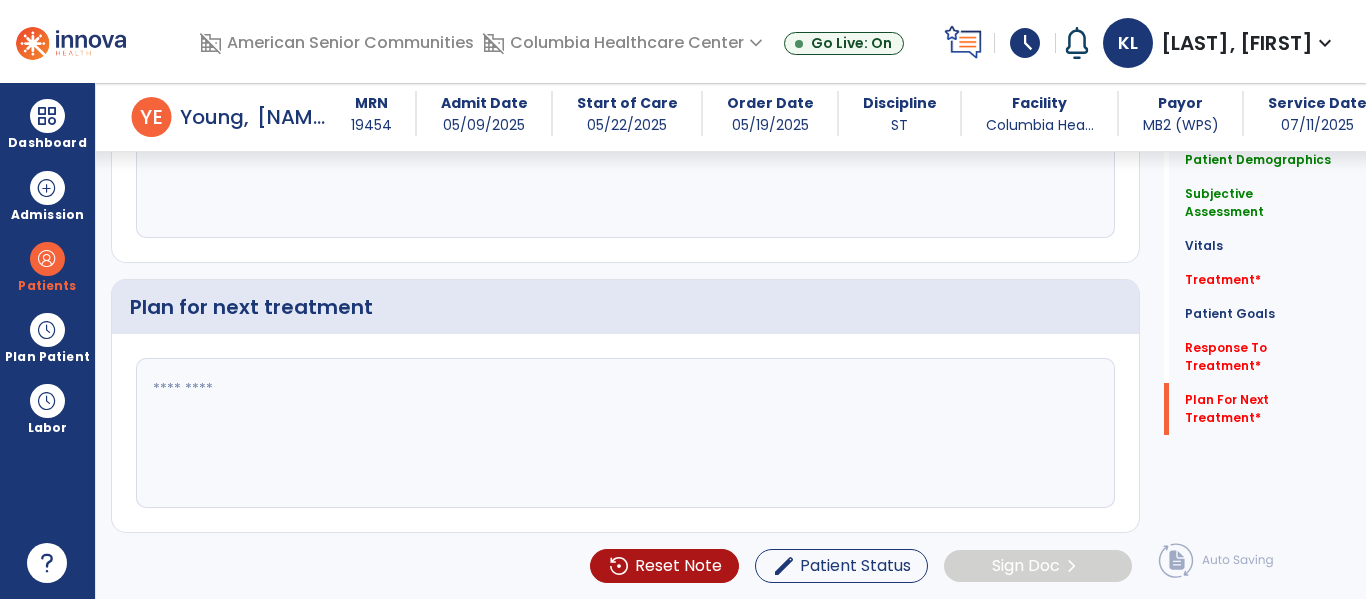 click 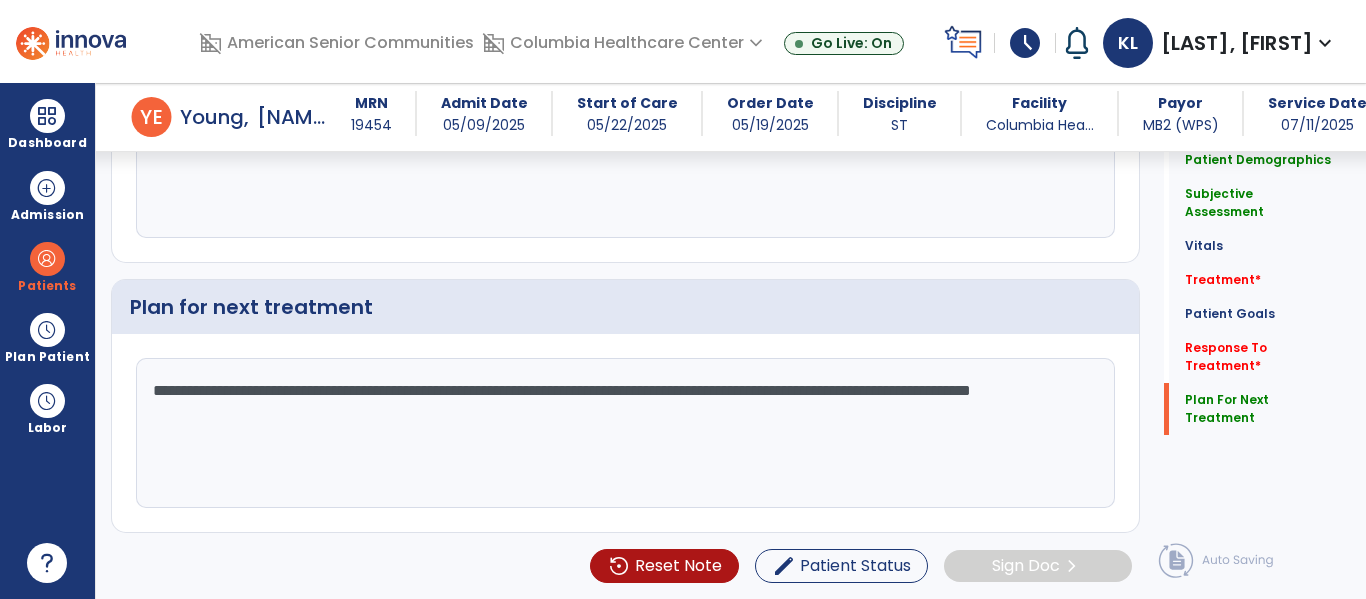 scroll, scrollTop: 2638, scrollLeft: 0, axis: vertical 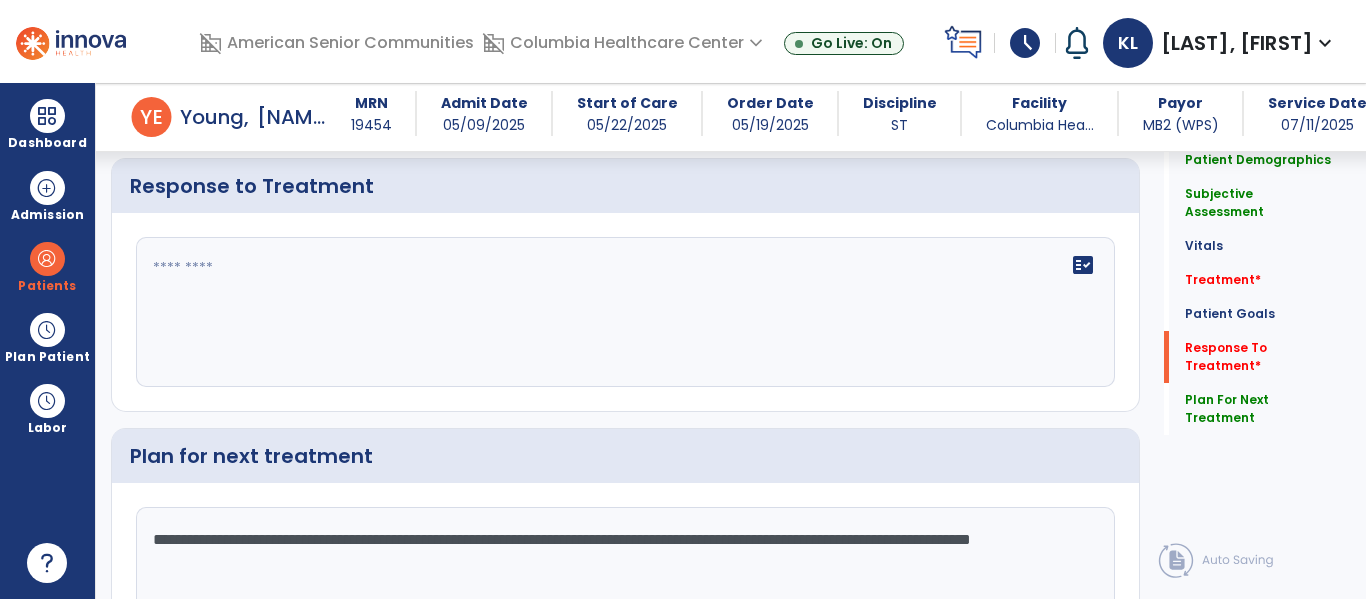 type on "**********" 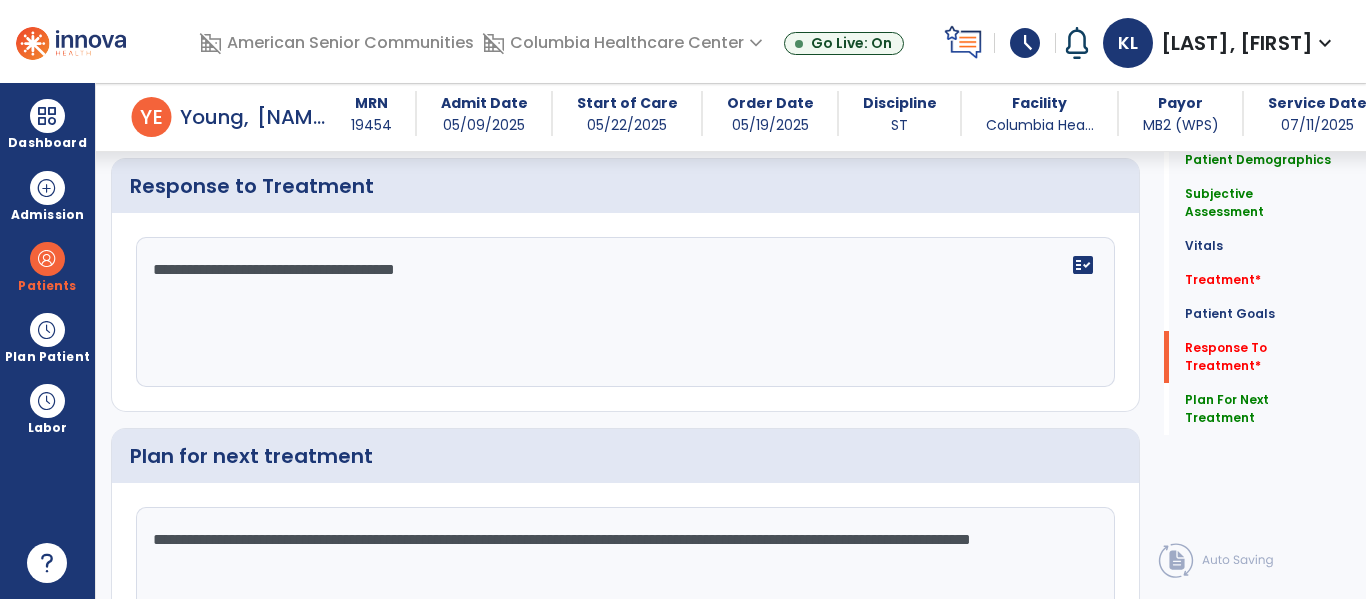 type on "**********" 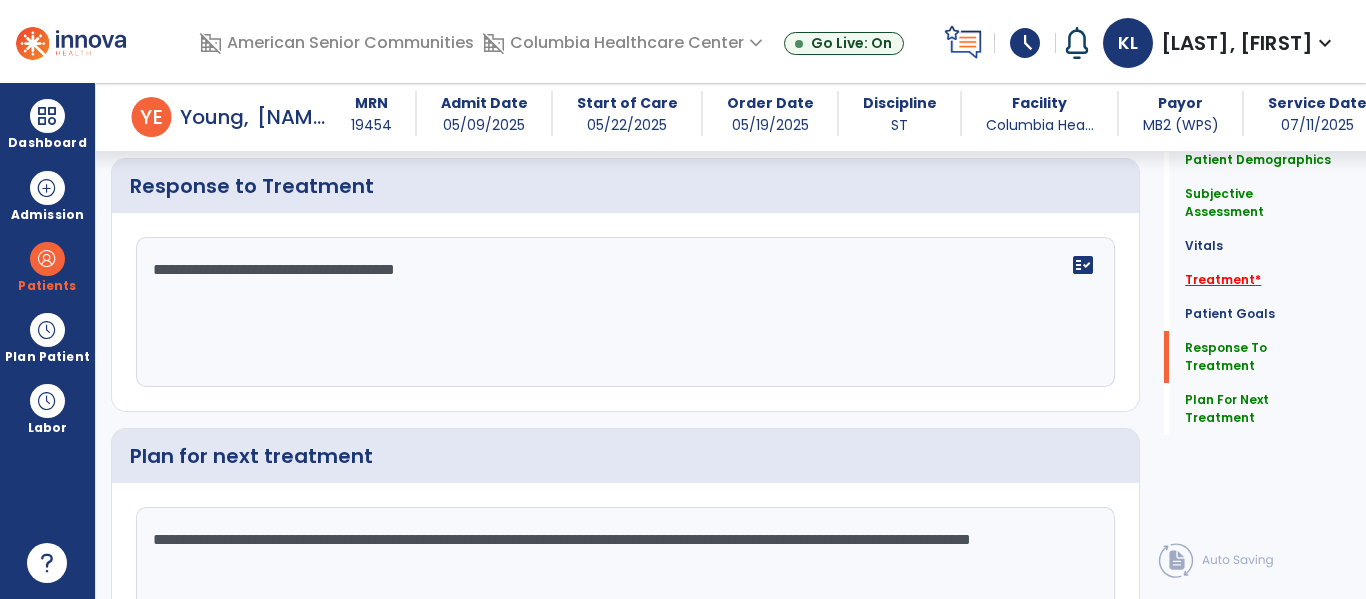 click on "*" 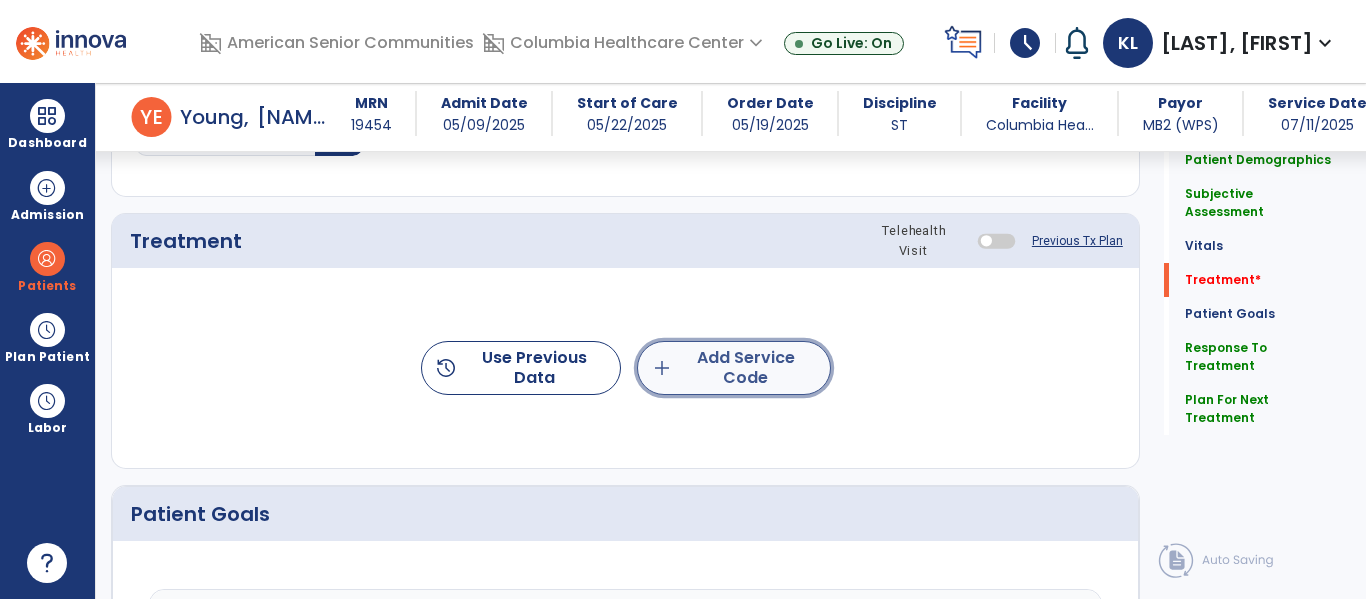 click on "add  Add Service Code" 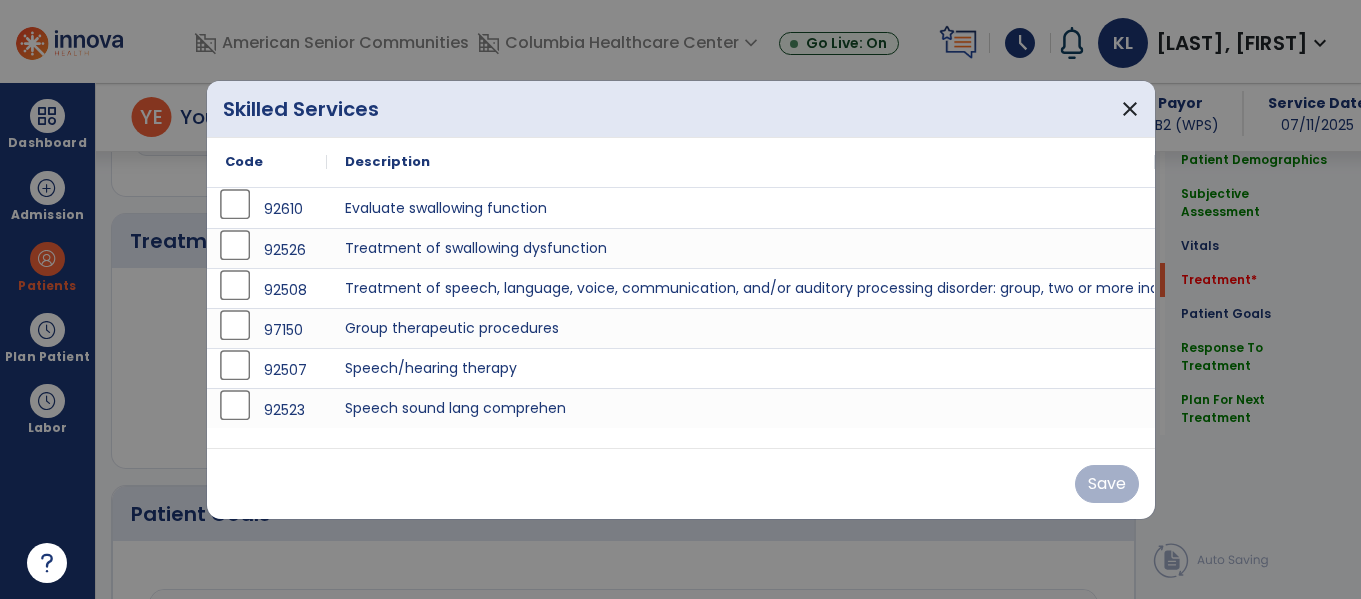 scroll, scrollTop: 1156, scrollLeft: 0, axis: vertical 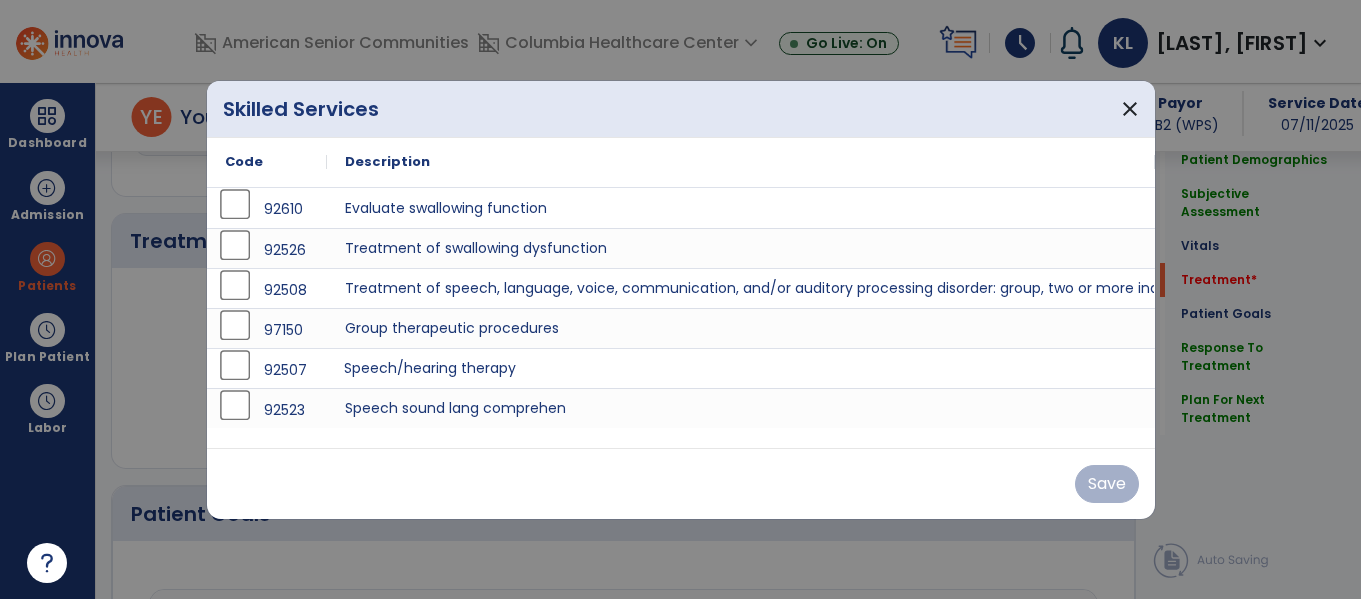 click on "Speech/hearing therapy" at bounding box center (741, 368) 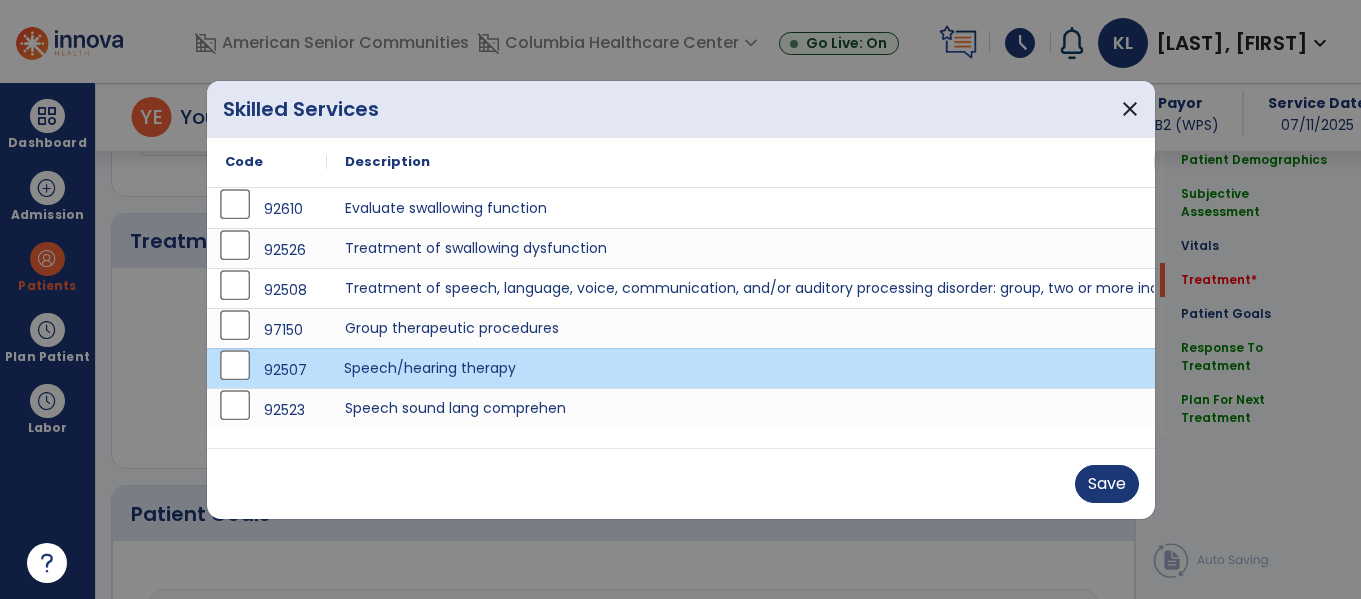 click on "Speech/hearing therapy" at bounding box center [741, 368] 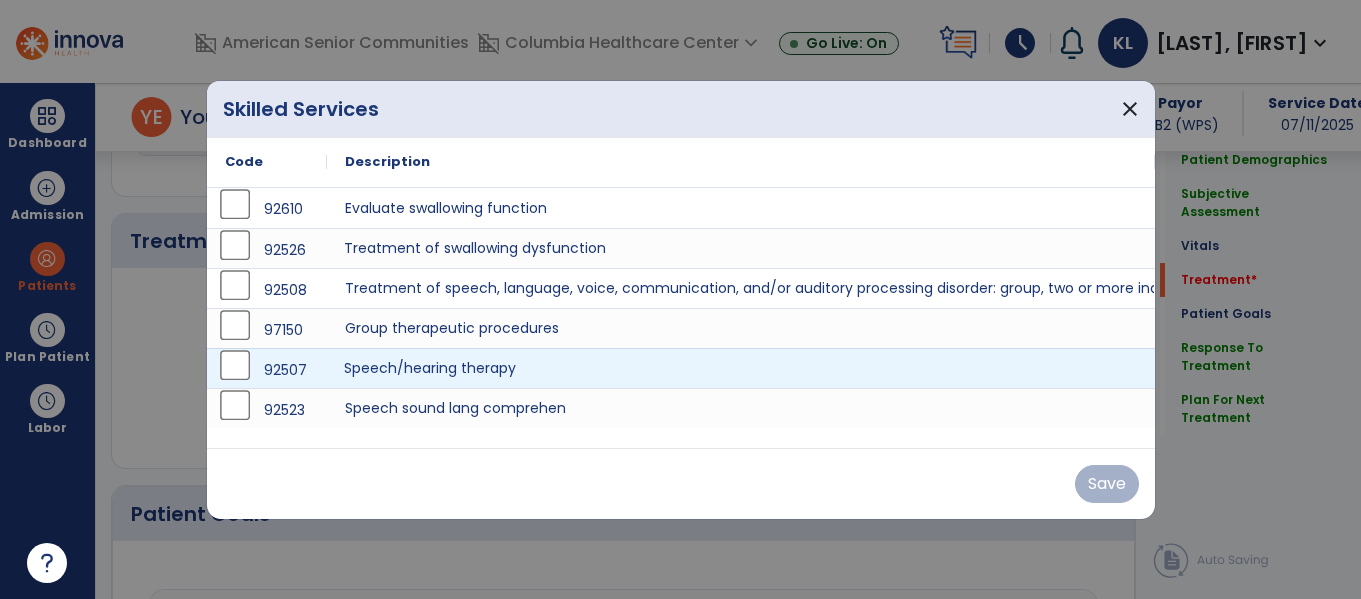 click on "Treatment of swallowing dysfunction" at bounding box center (741, 248) 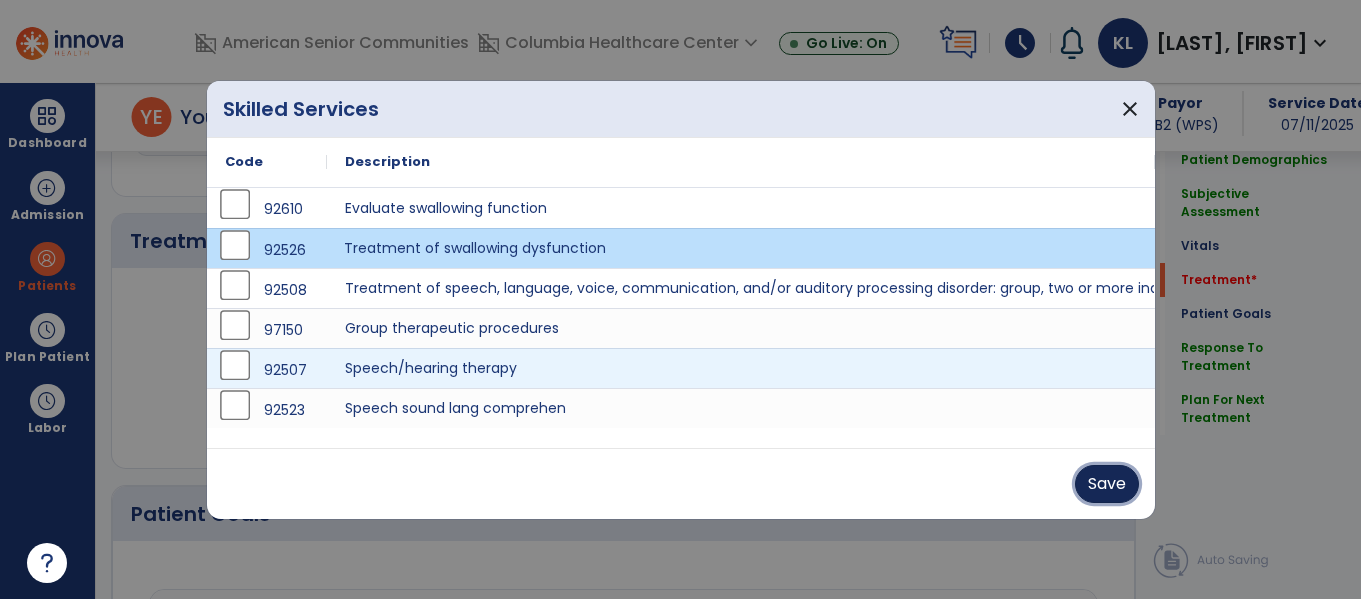 click on "Save" at bounding box center (1107, 484) 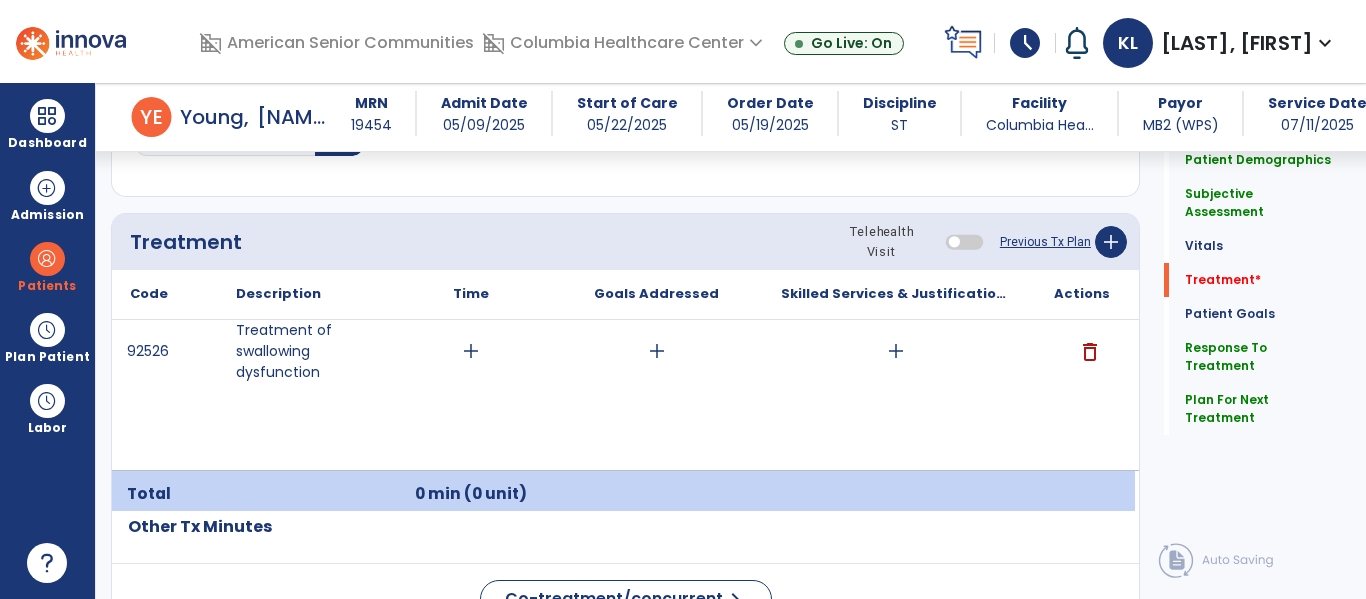 click on "add" at bounding box center [896, 351] 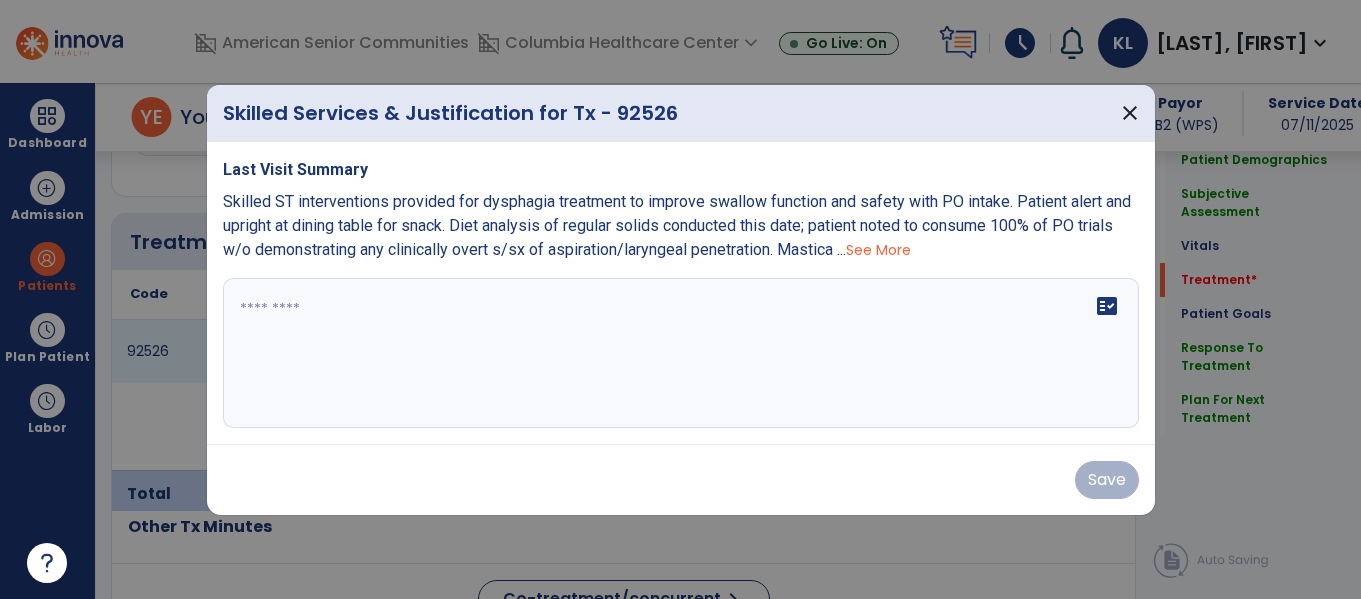 scroll, scrollTop: 1156, scrollLeft: 0, axis: vertical 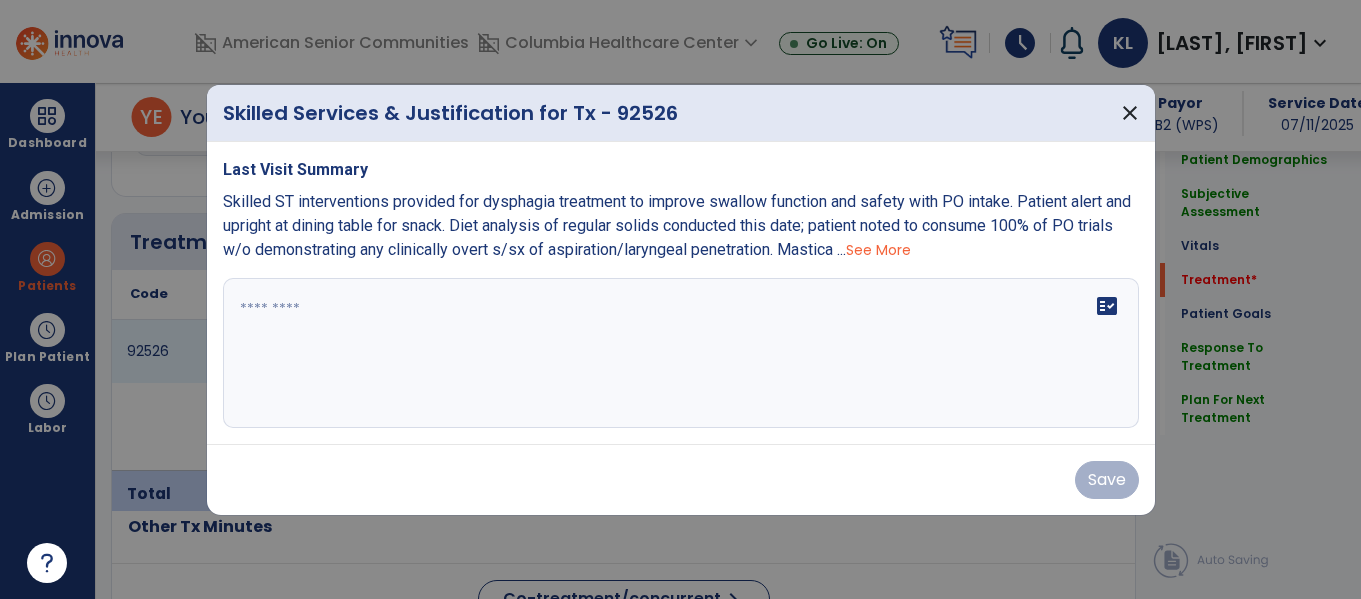 click on "fact_check" at bounding box center [681, 353] 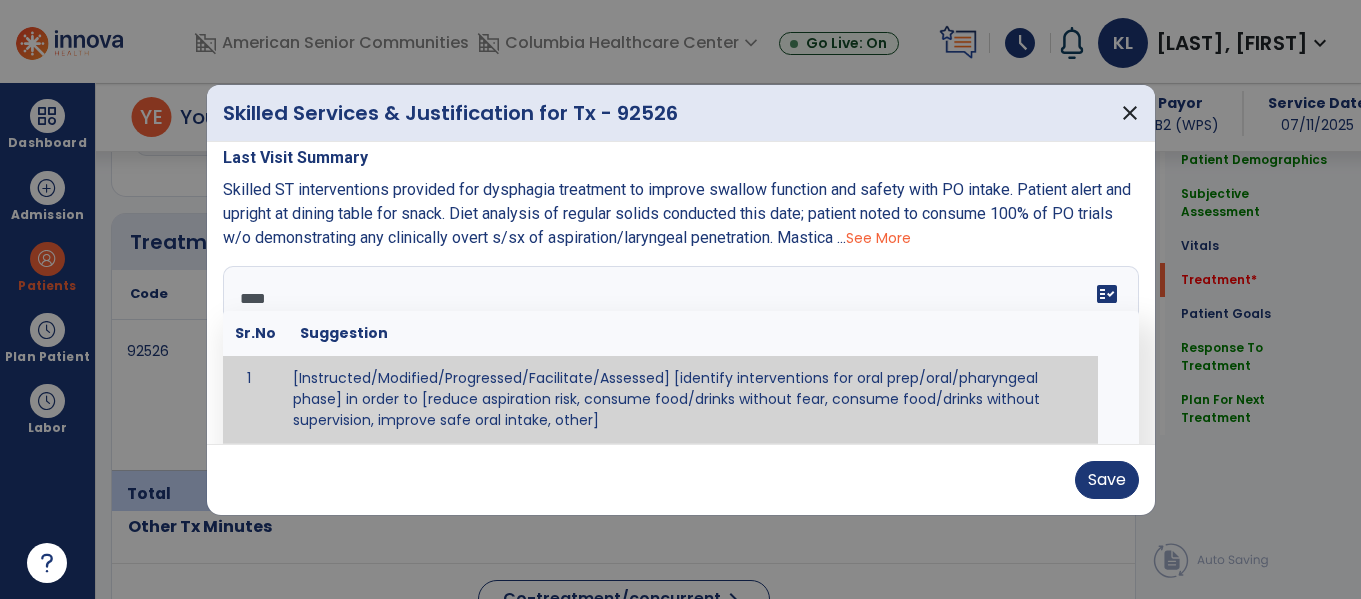 scroll, scrollTop: 0, scrollLeft: 0, axis: both 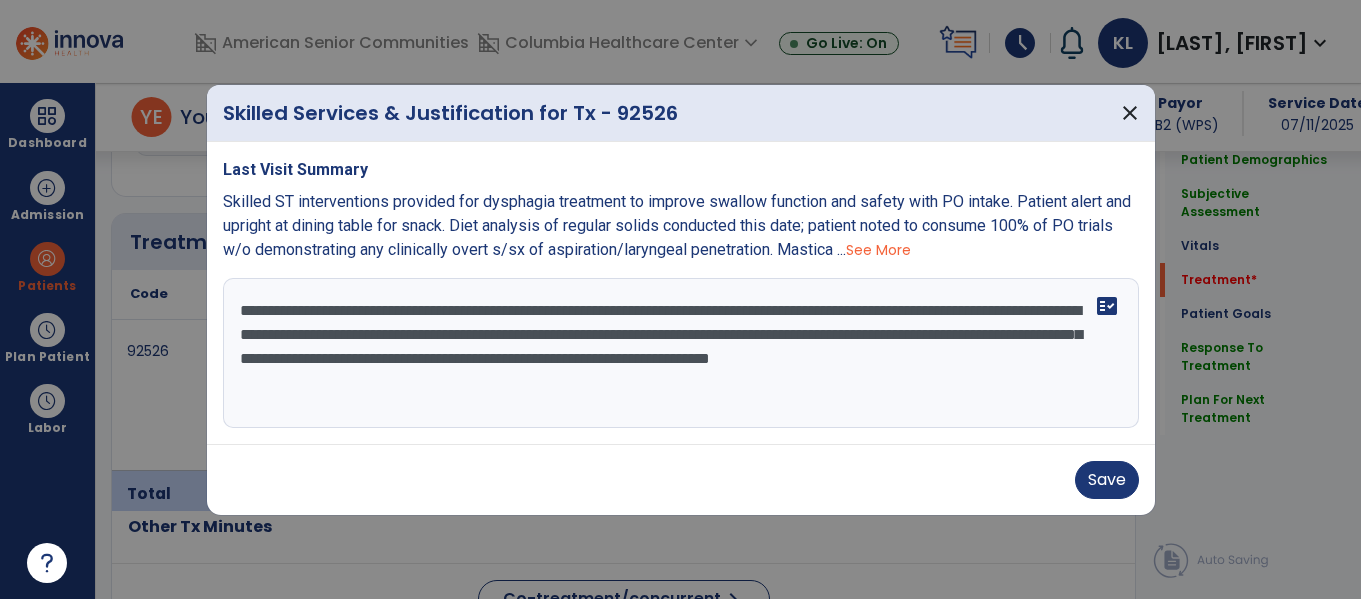 click on "See More" at bounding box center (878, 250) 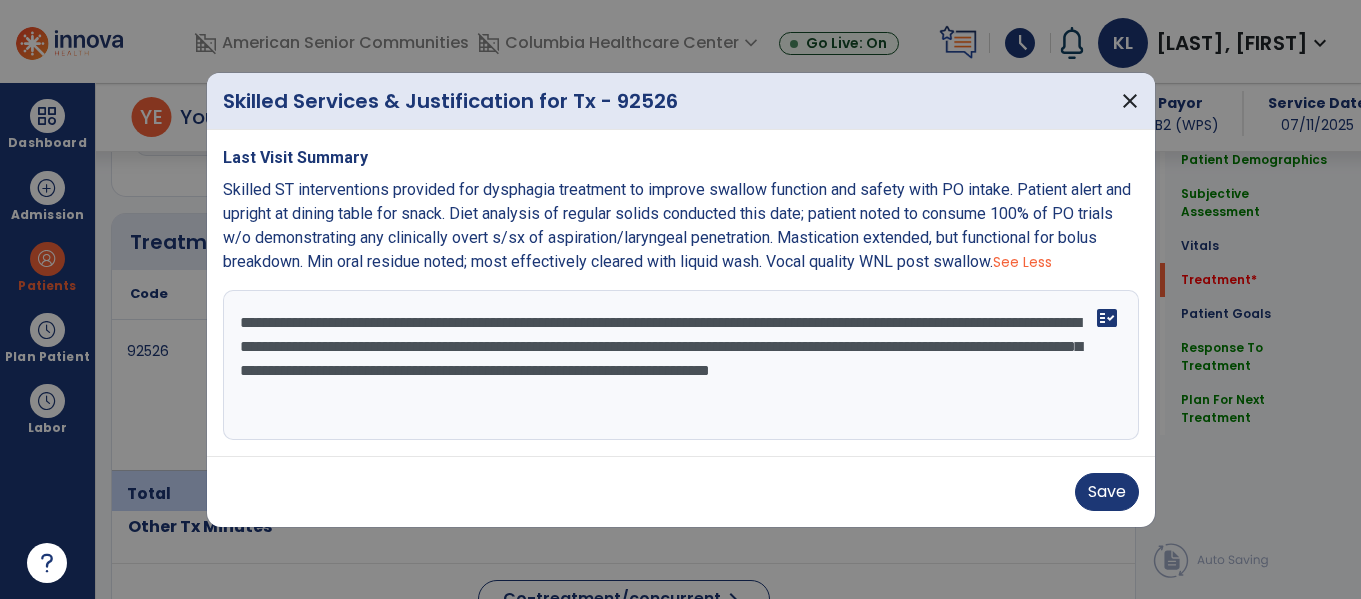click on "**********" at bounding box center (681, 365) 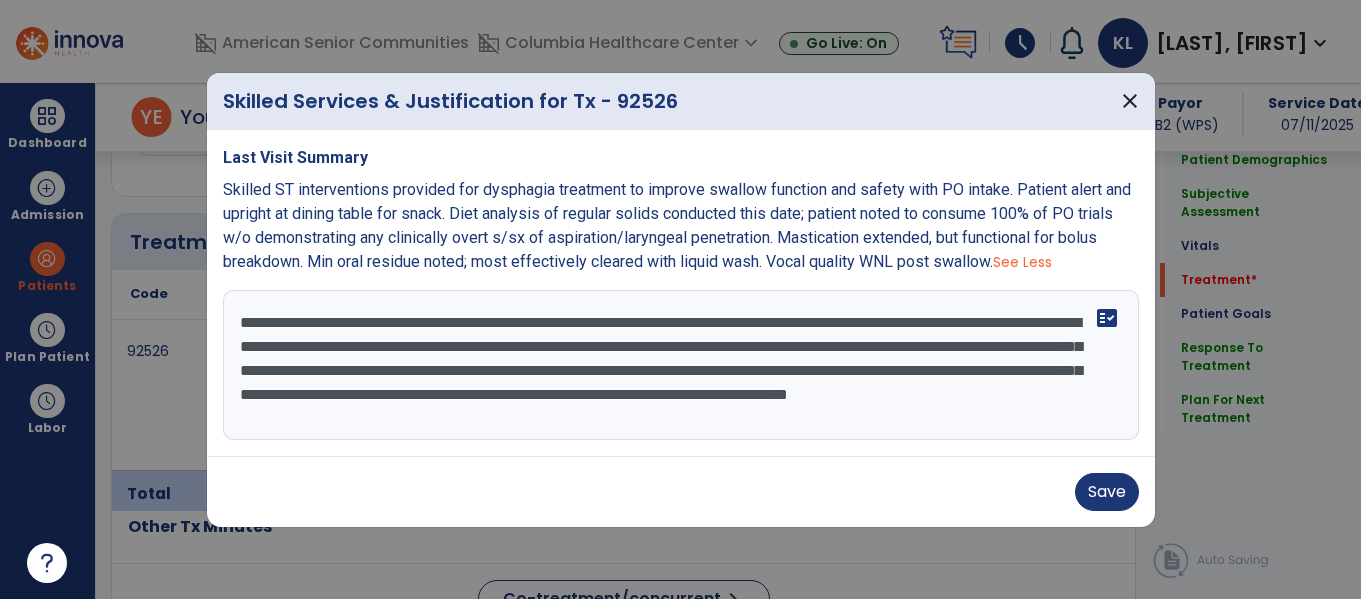 click on "**********" at bounding box center [681, 365] 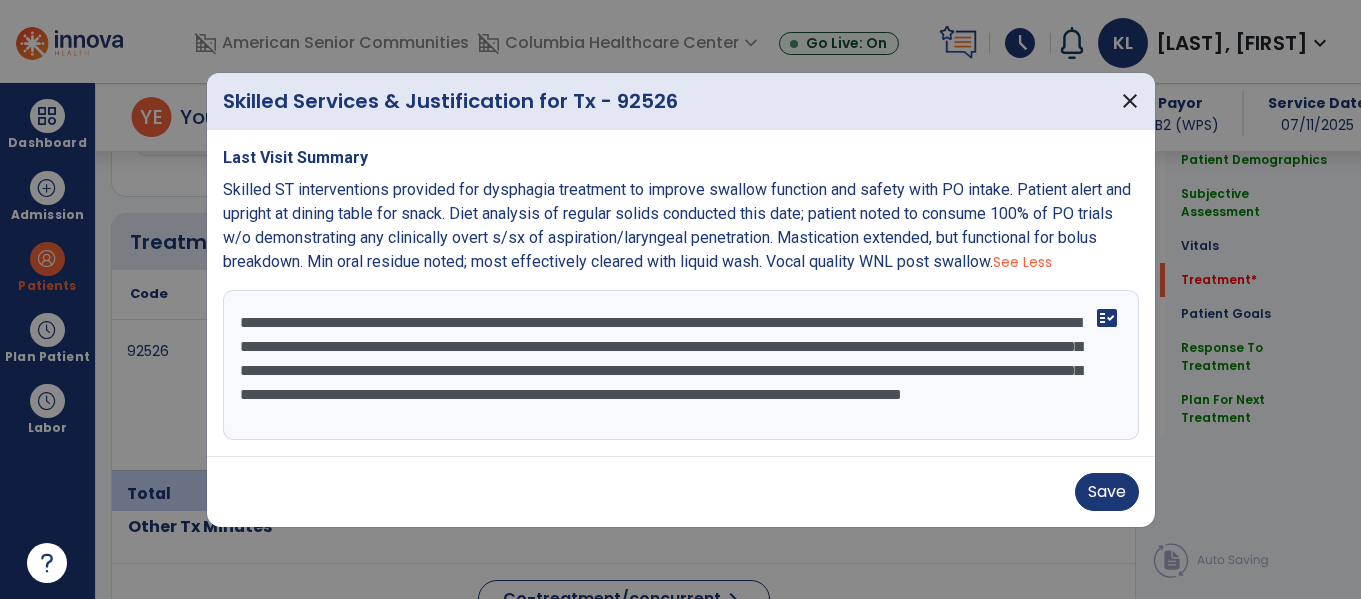 scroll, scrollTop: 16, scrollLeft: 0, axis: vertical 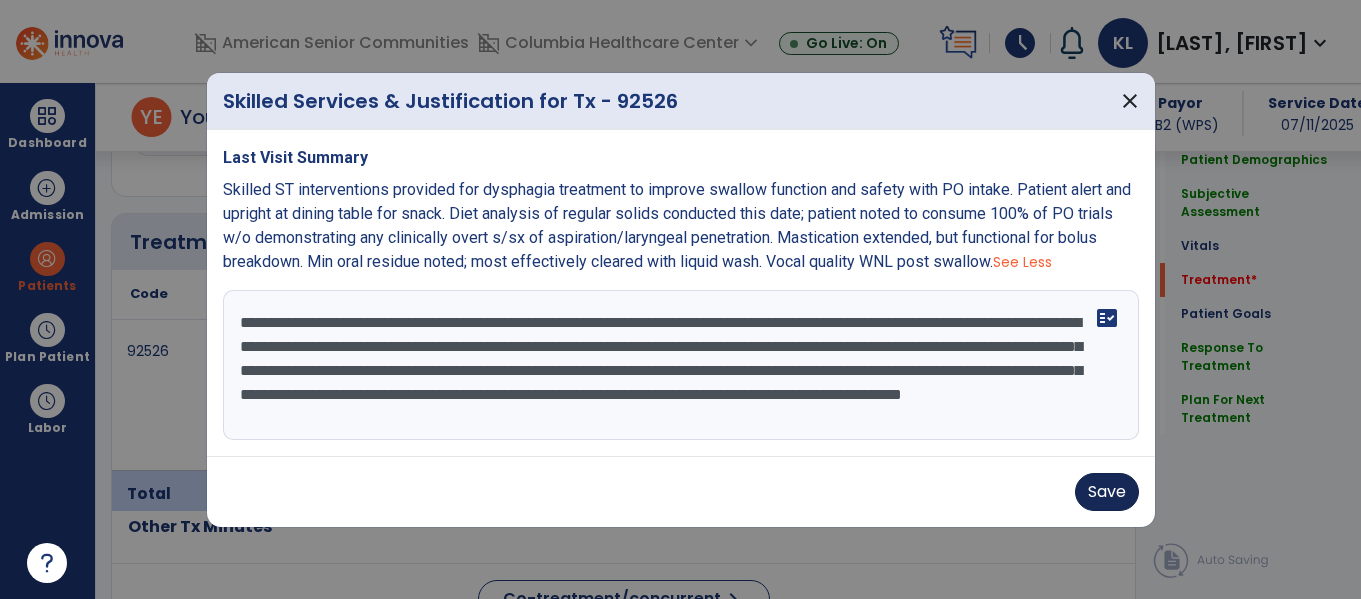 type on "**********" 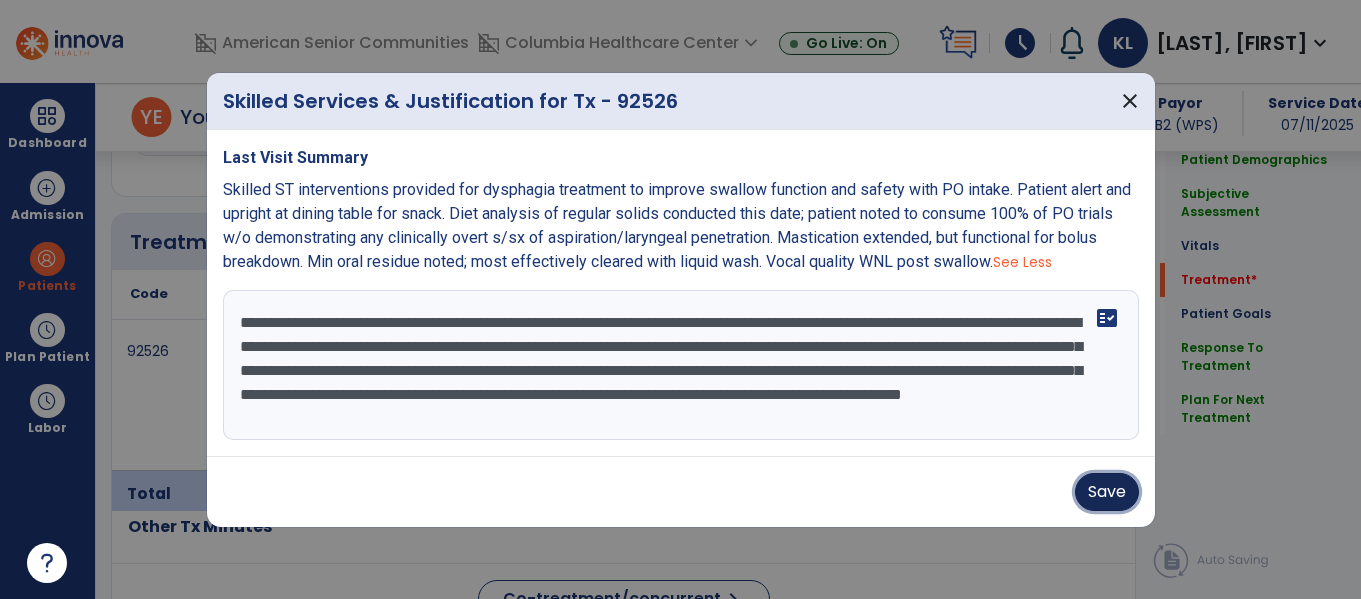 click on "Save" at bounding box center [1107, 492] 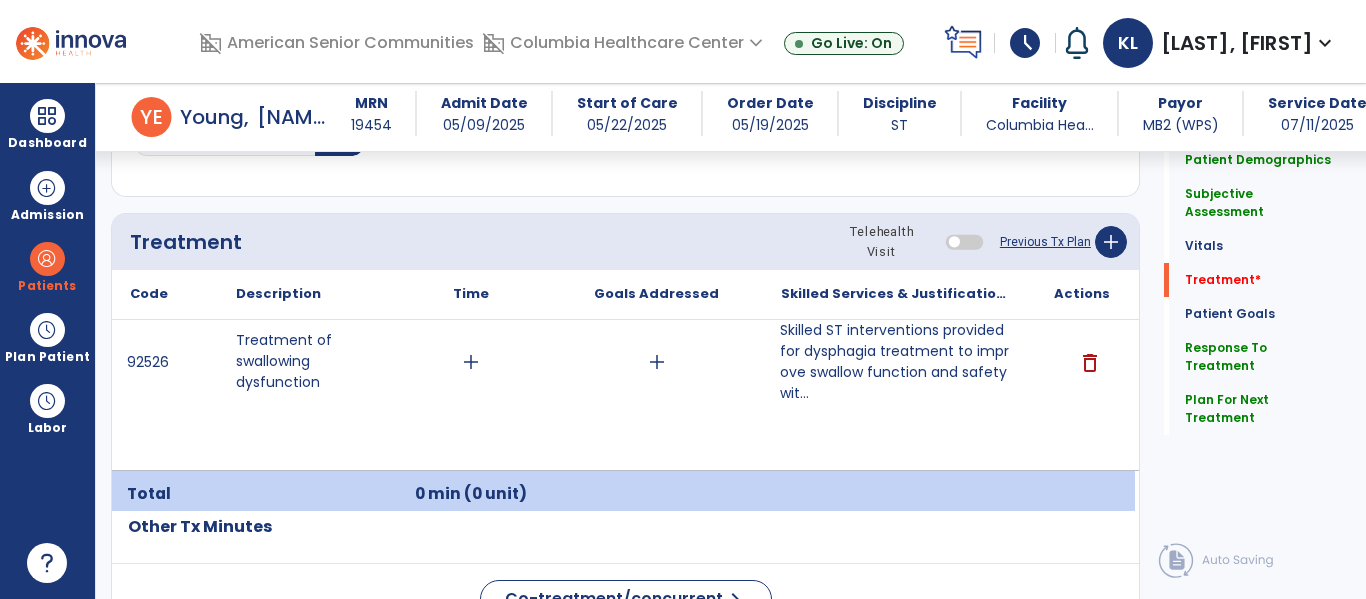 click on "add" at bounding box center [471, 362] 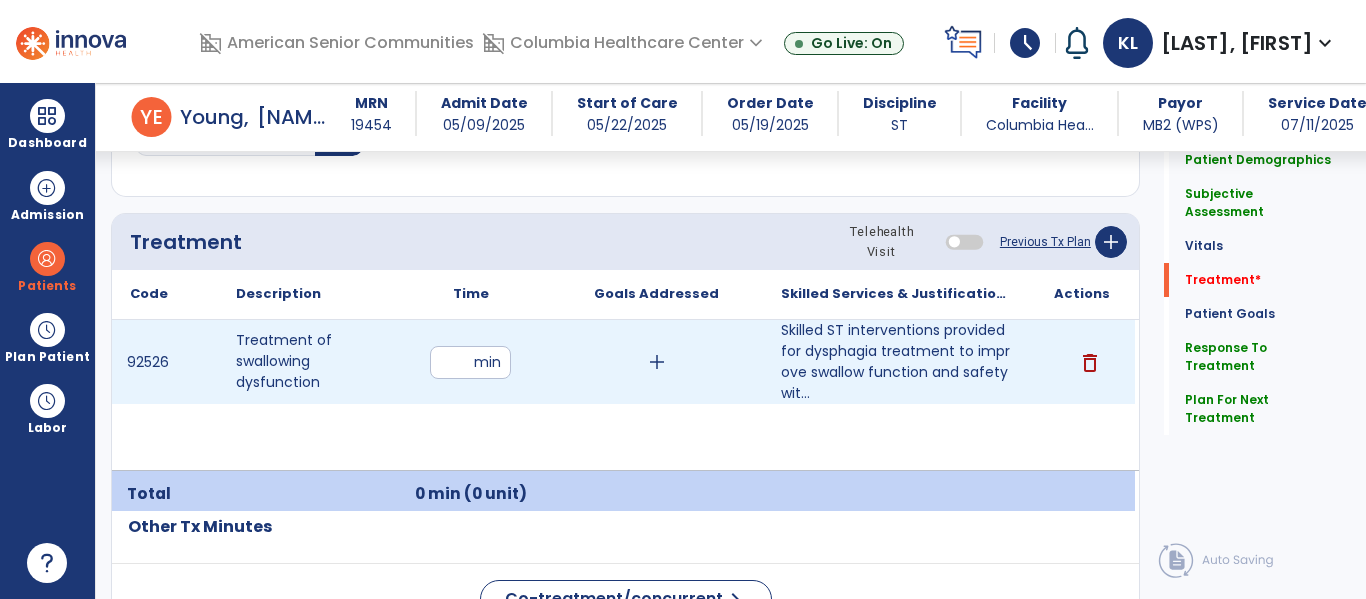 type on "**" 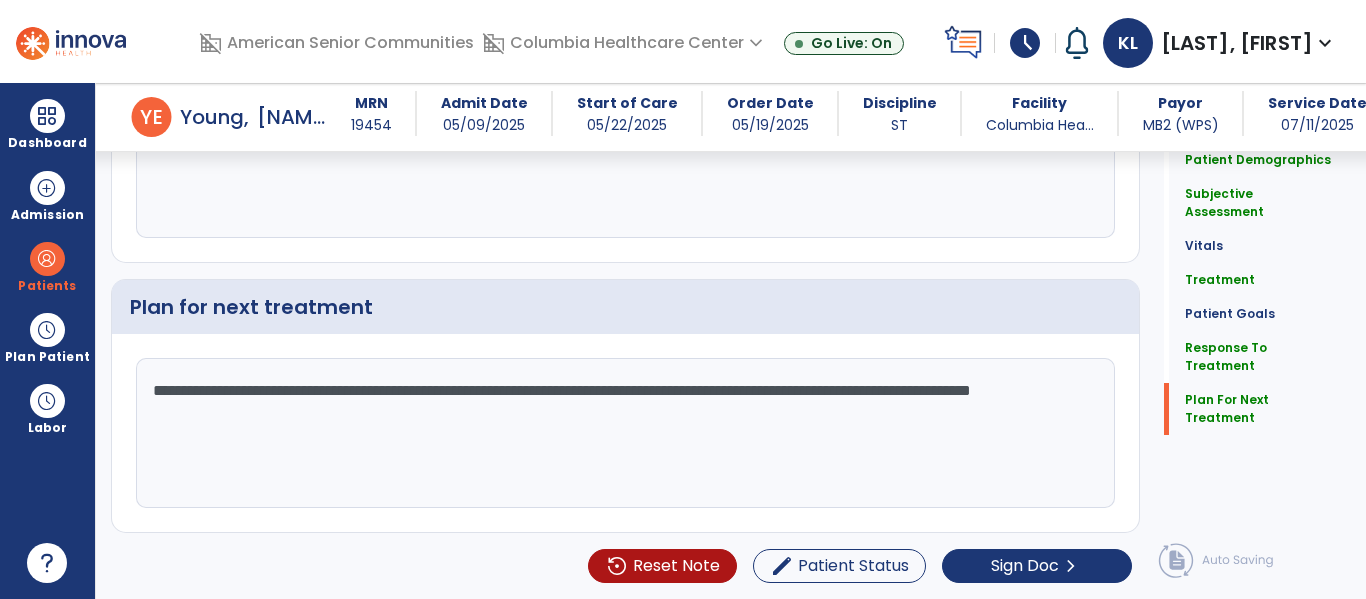 click on "settings_backup_restore  Reset Note  edit  Patient Status Sign Doc  chevron_right" 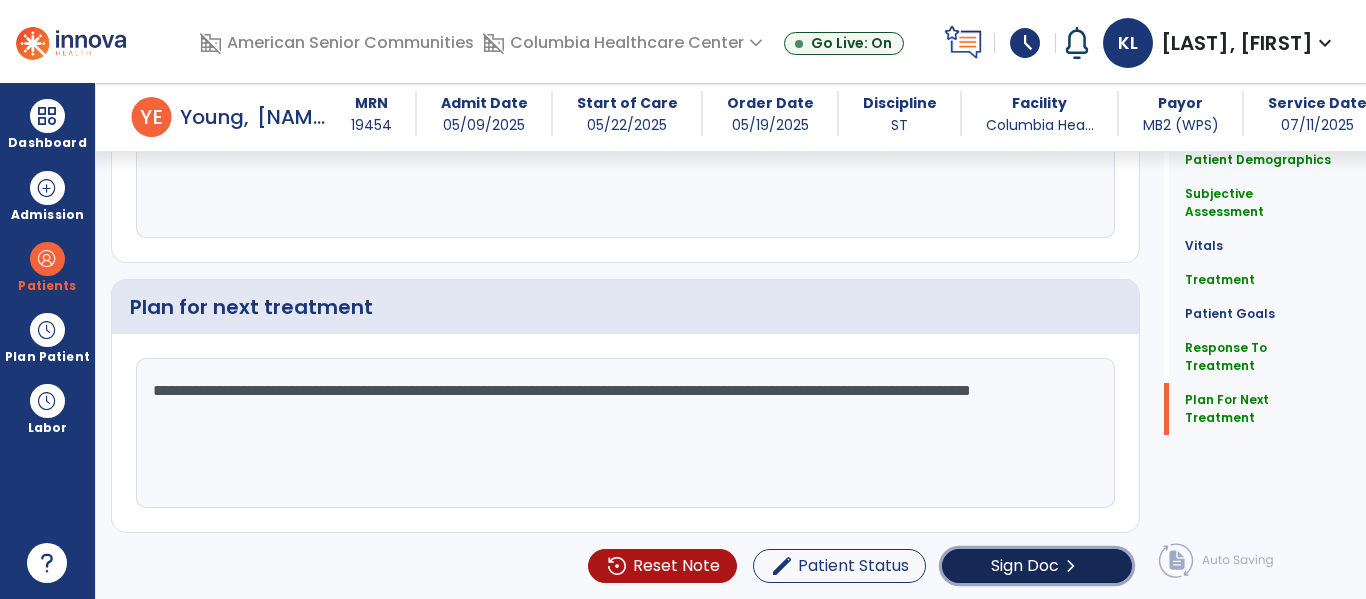 click on "chevron_right" 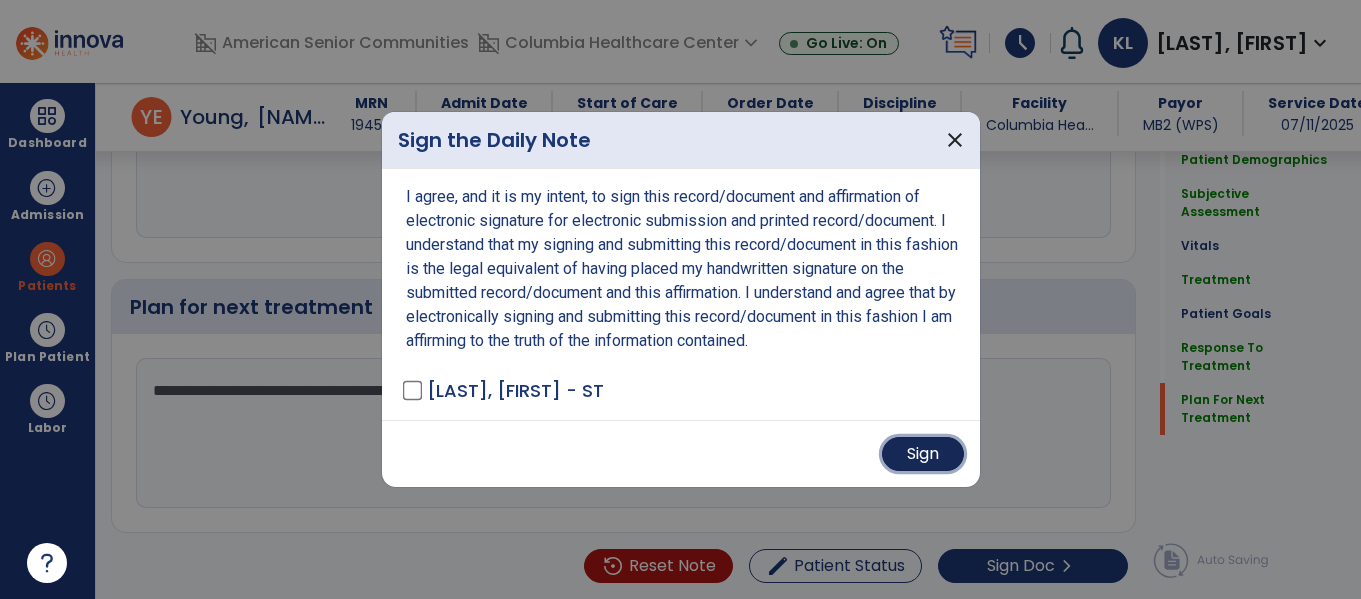 click on "Sign" at bounding box center (923, 454) 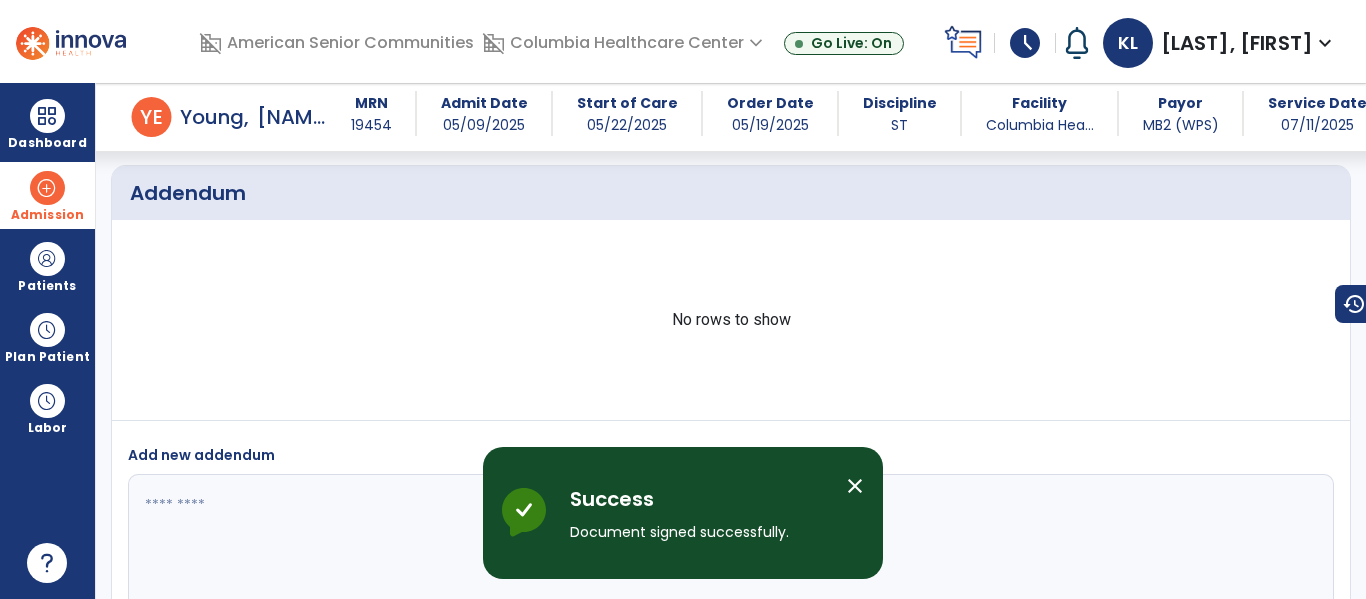 click on "Admission" at bounding box center [47, 195] 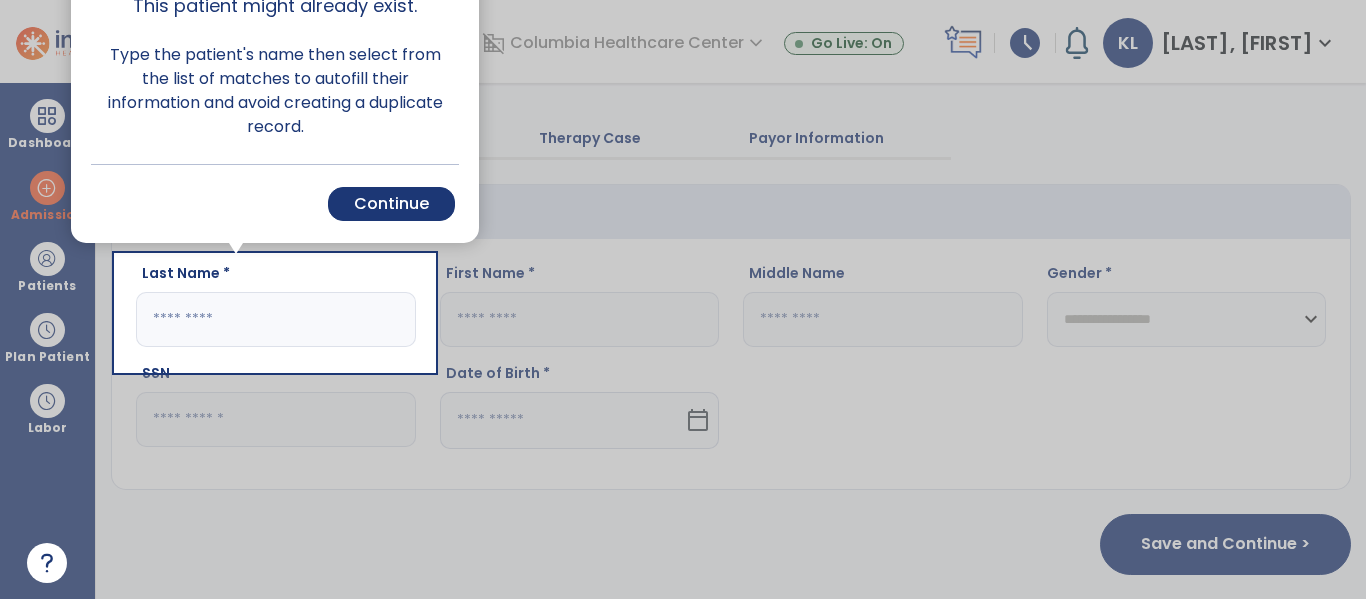 click at bounding box center [58, 299] 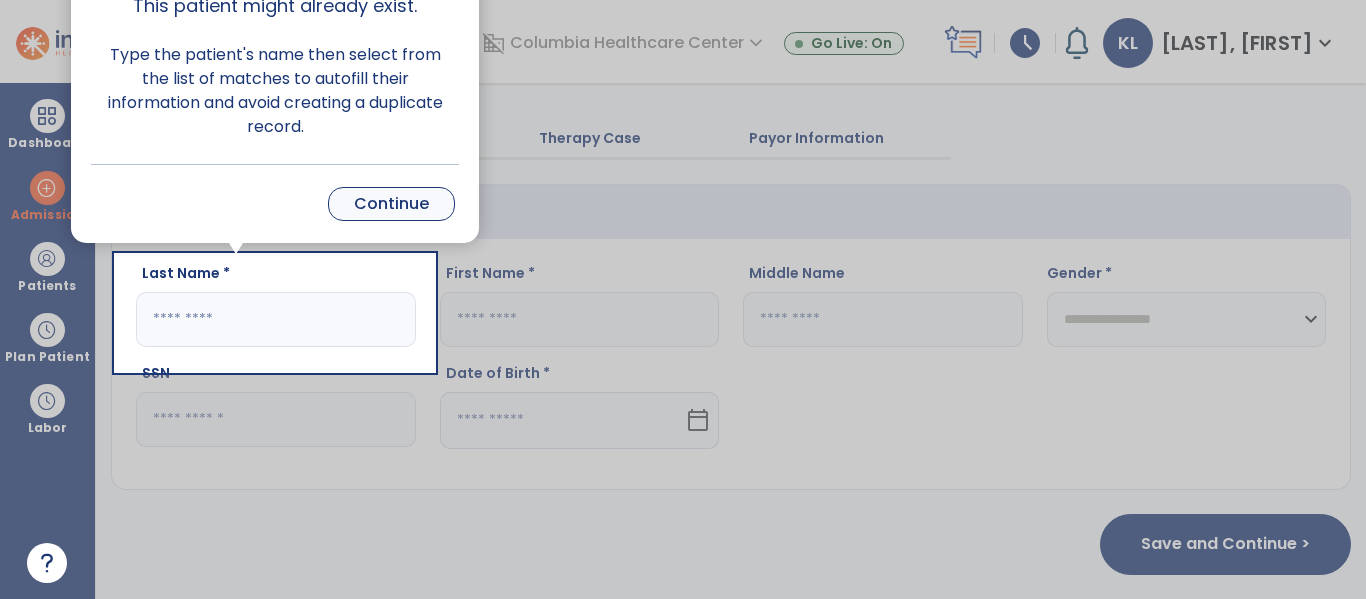 click on "Continue" at bounding box center [391, 204] 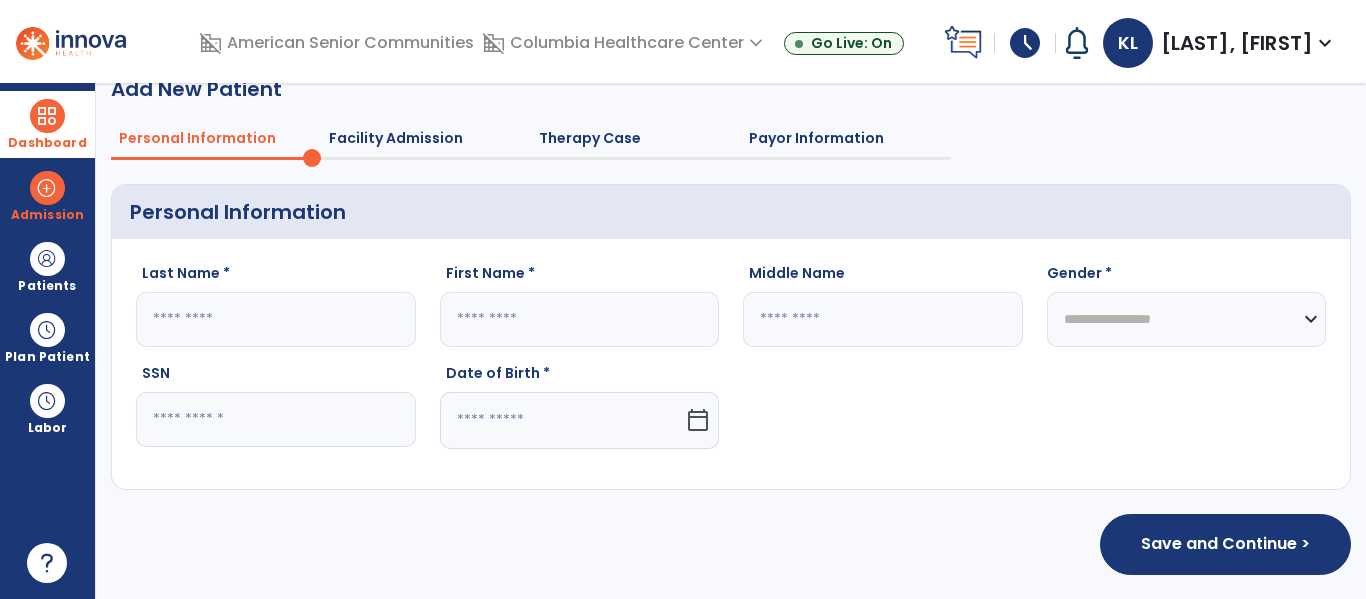 click on "Dashboard" at bounding box center (47, 143) 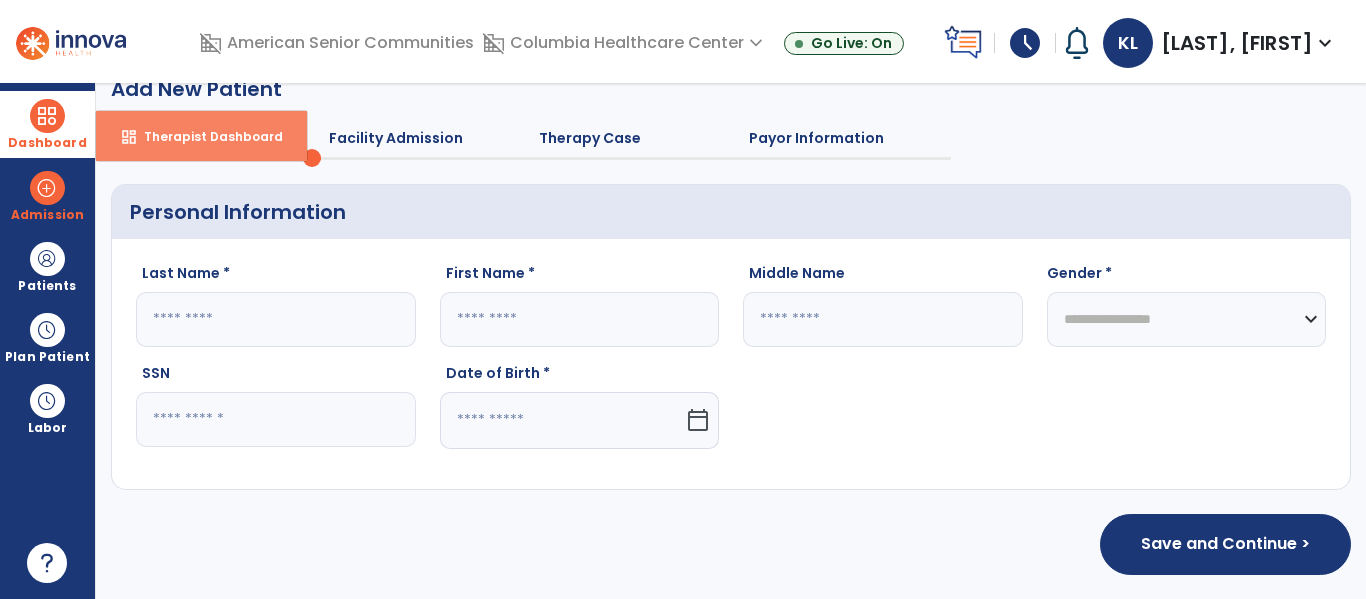 click on "Therapist Dashboard" at bounding box center (205, 136) 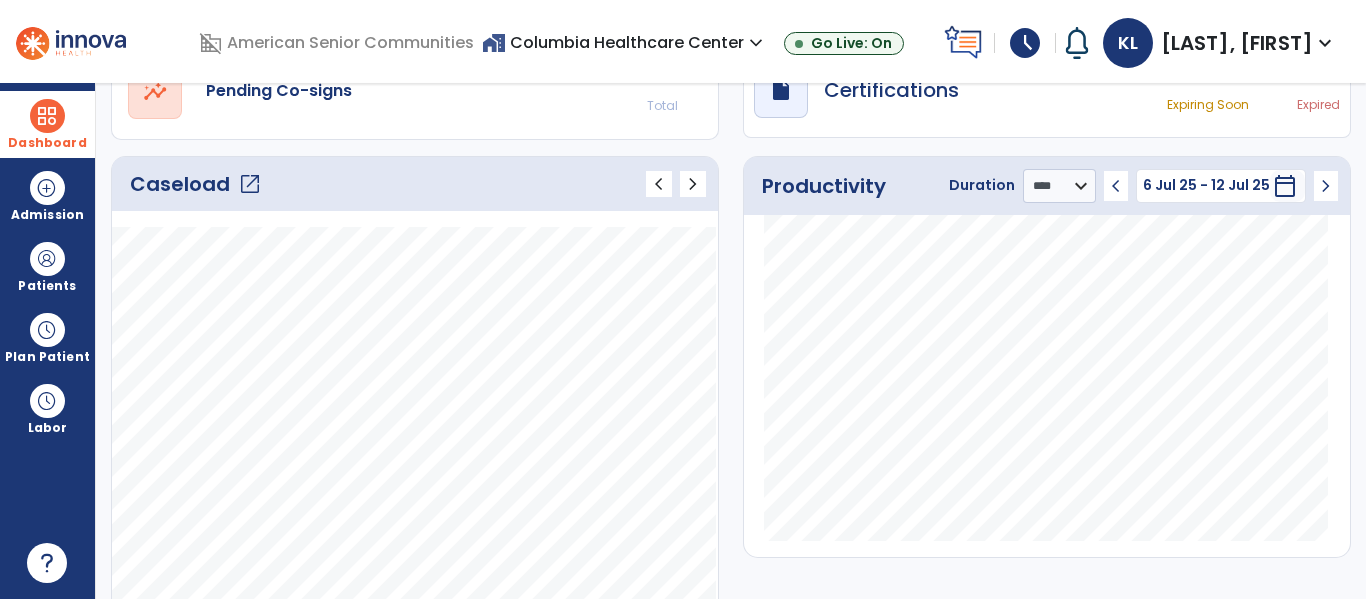 click on "Caseload   open_in_new   chevron_left   chevron_right" 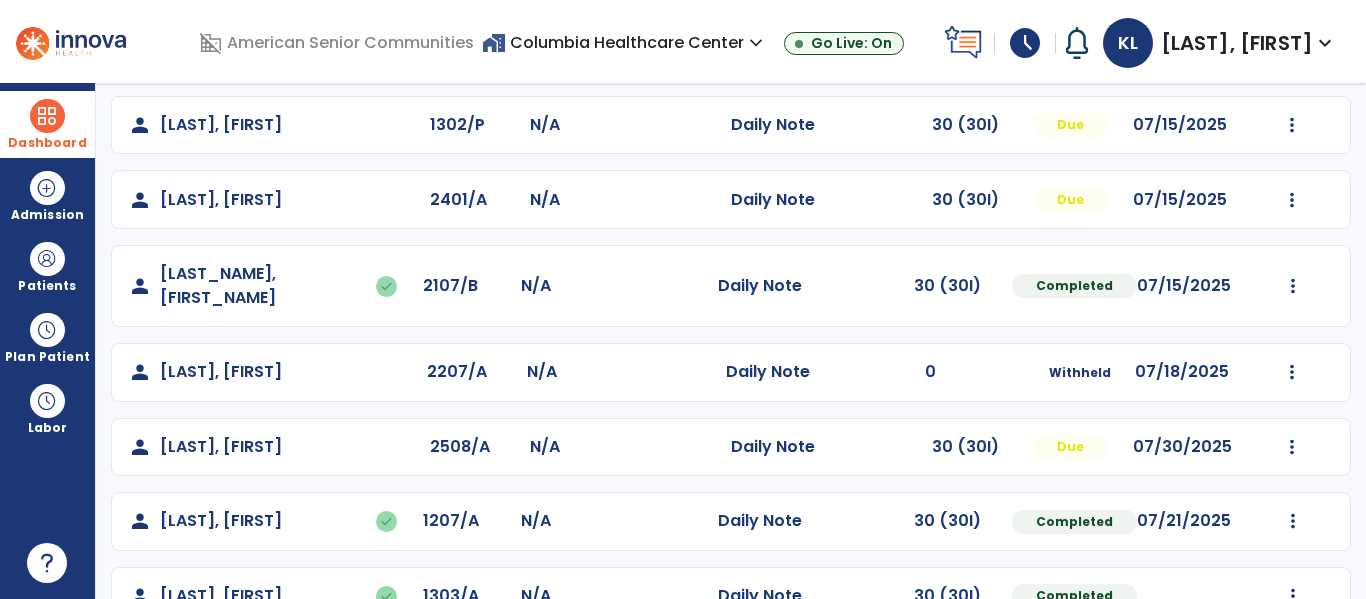 scroll, scrollTop: 487, scrollLeft: 0, axis: vertical 